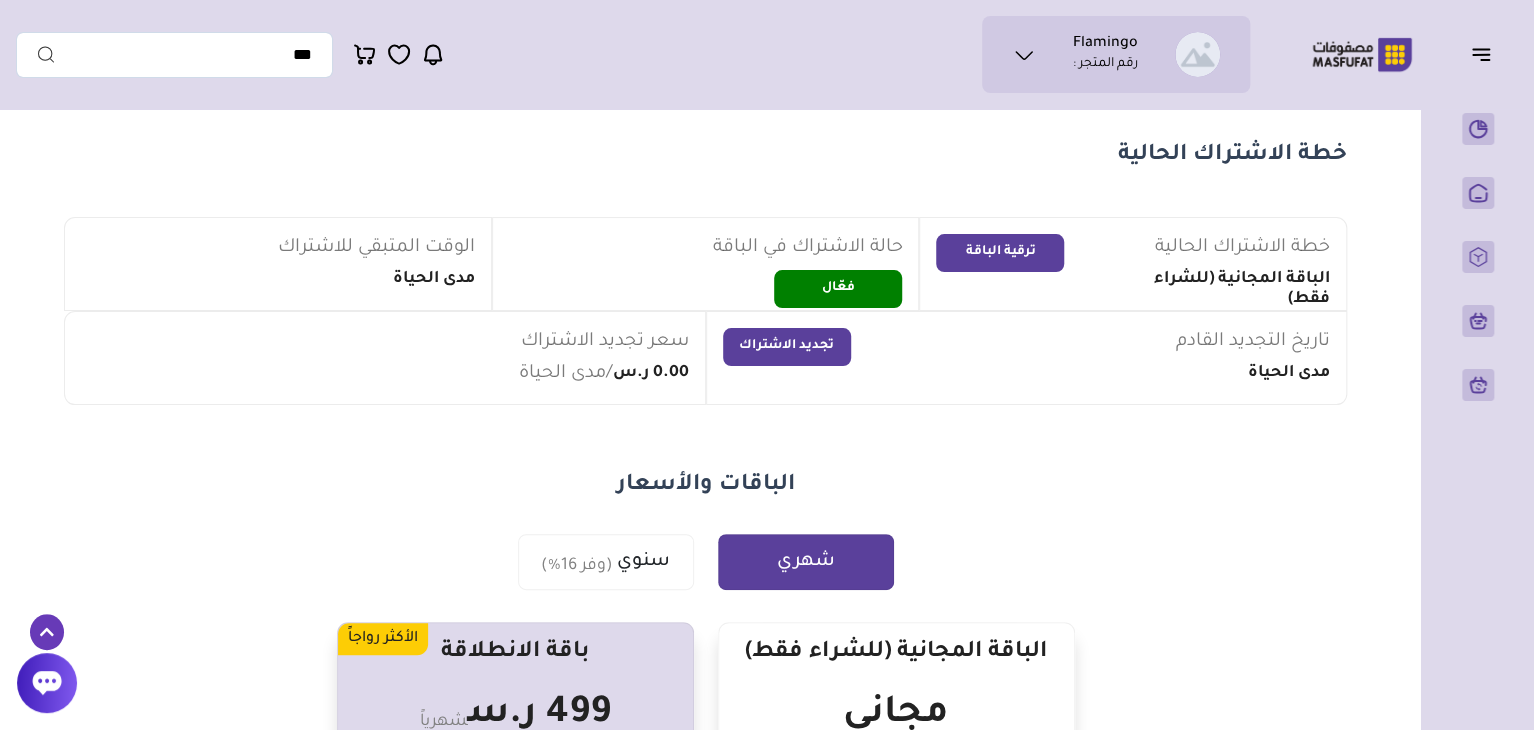 scroll, scrollTop: 0, scrollLeft: 0, axis: both 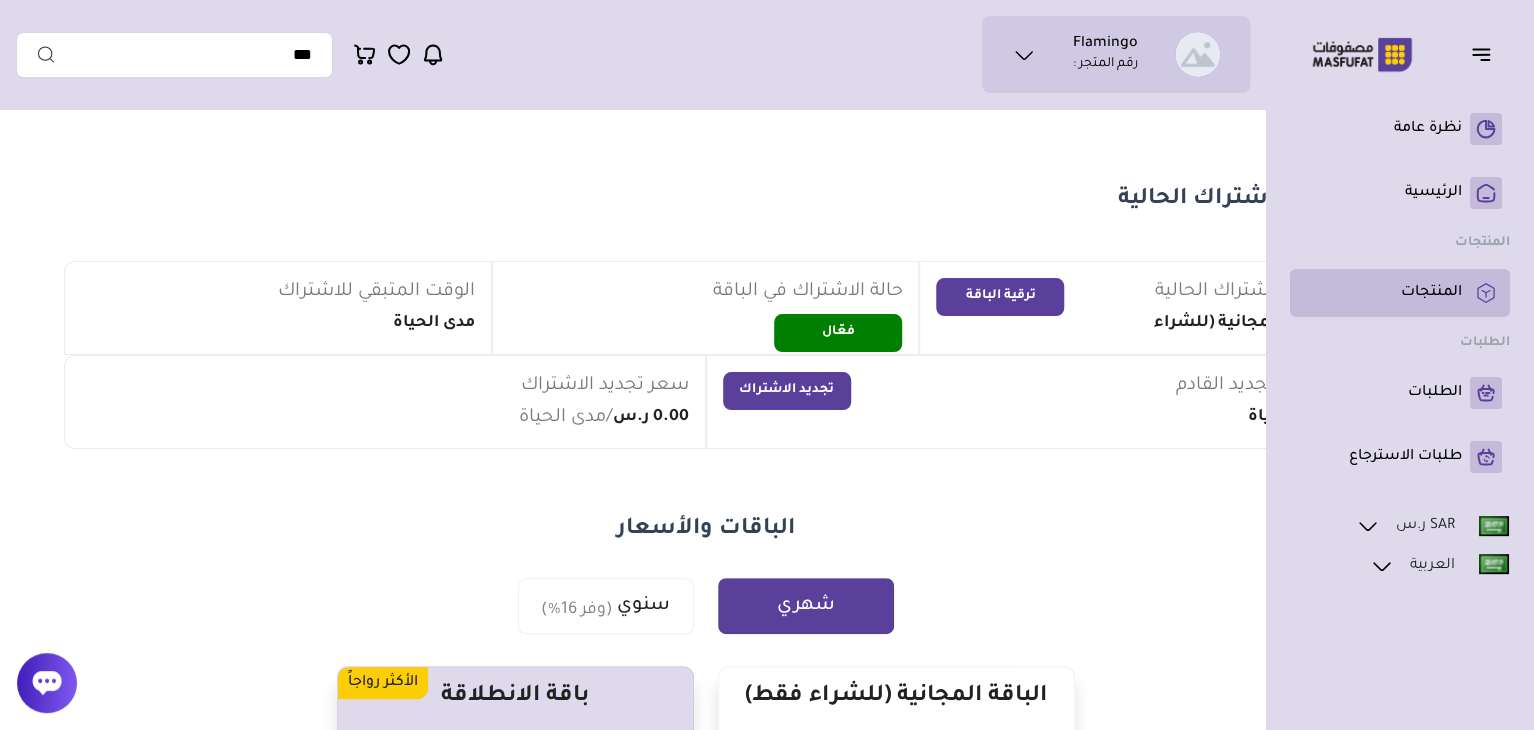 click on "المنتجات" at bounding box center [1431, 293] 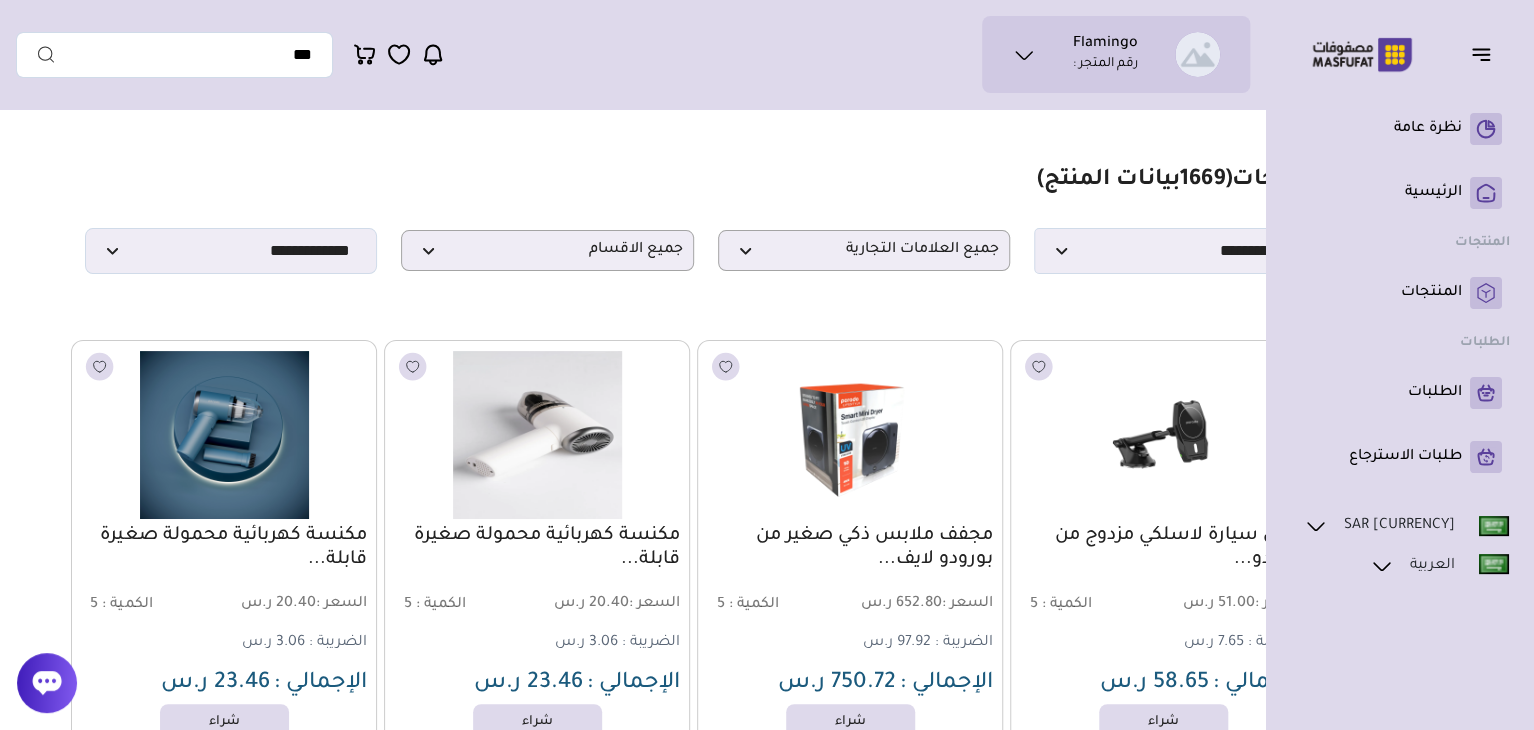 scroll, scrollTop: 0, scrollLeft: 0, axis: both 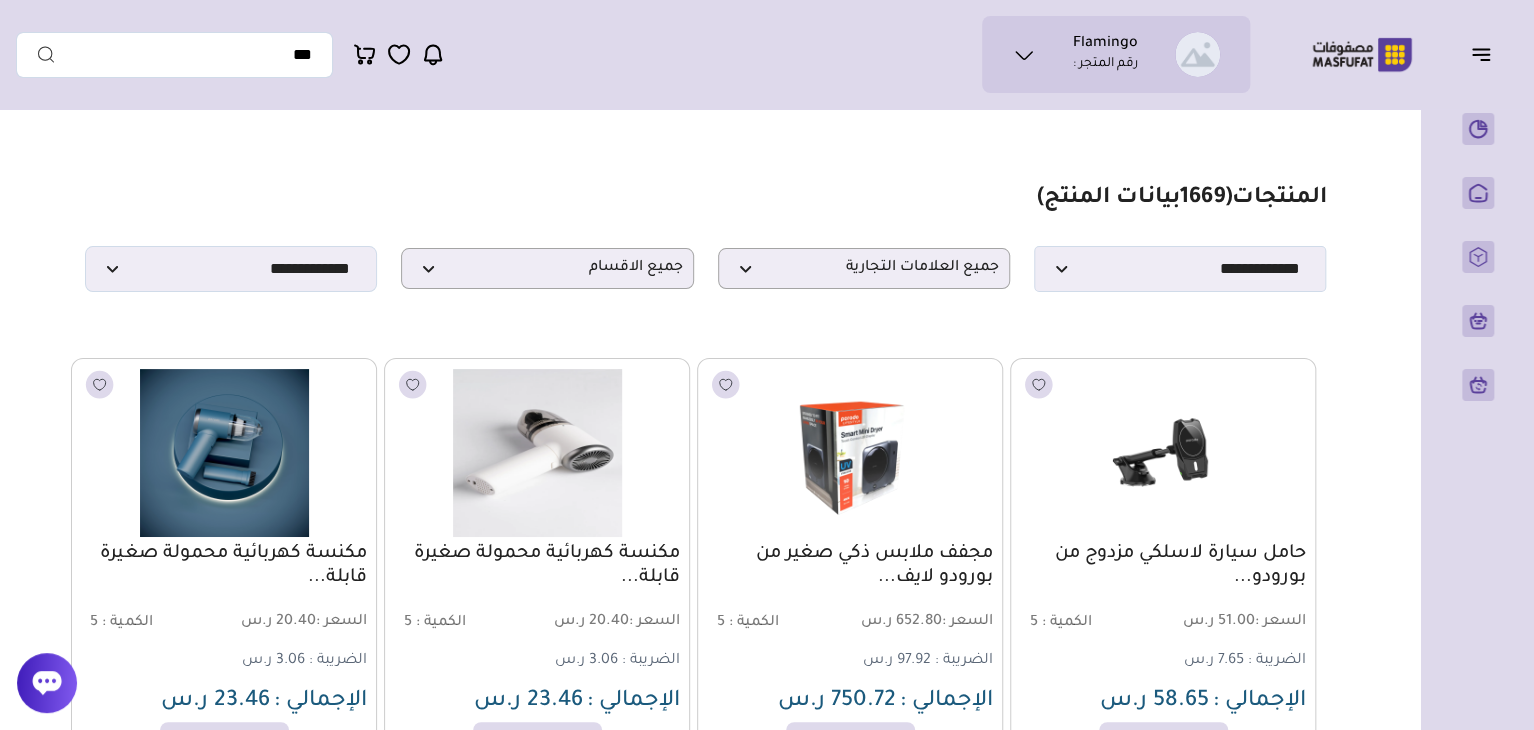click 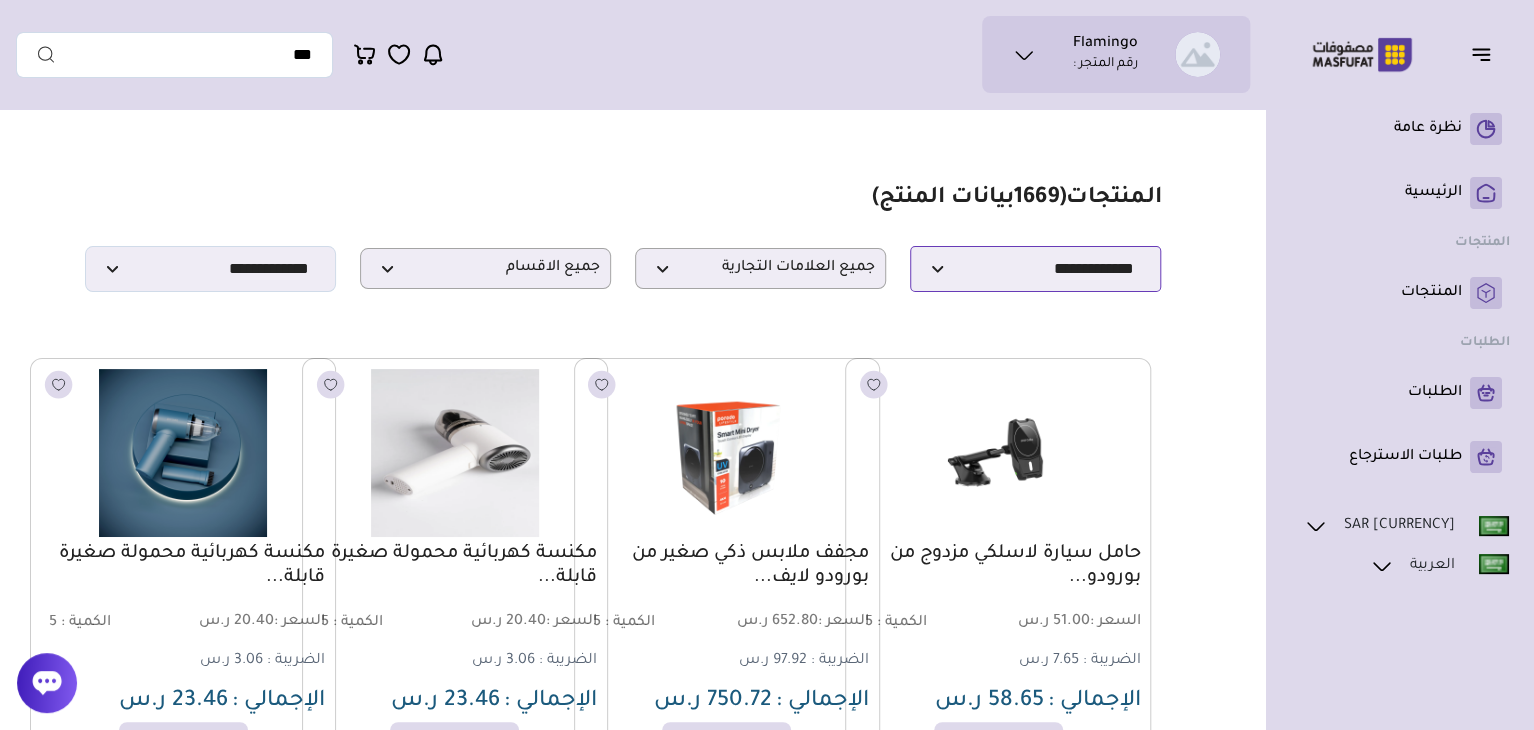 click on "**********" at bounding box center (1035, 269) 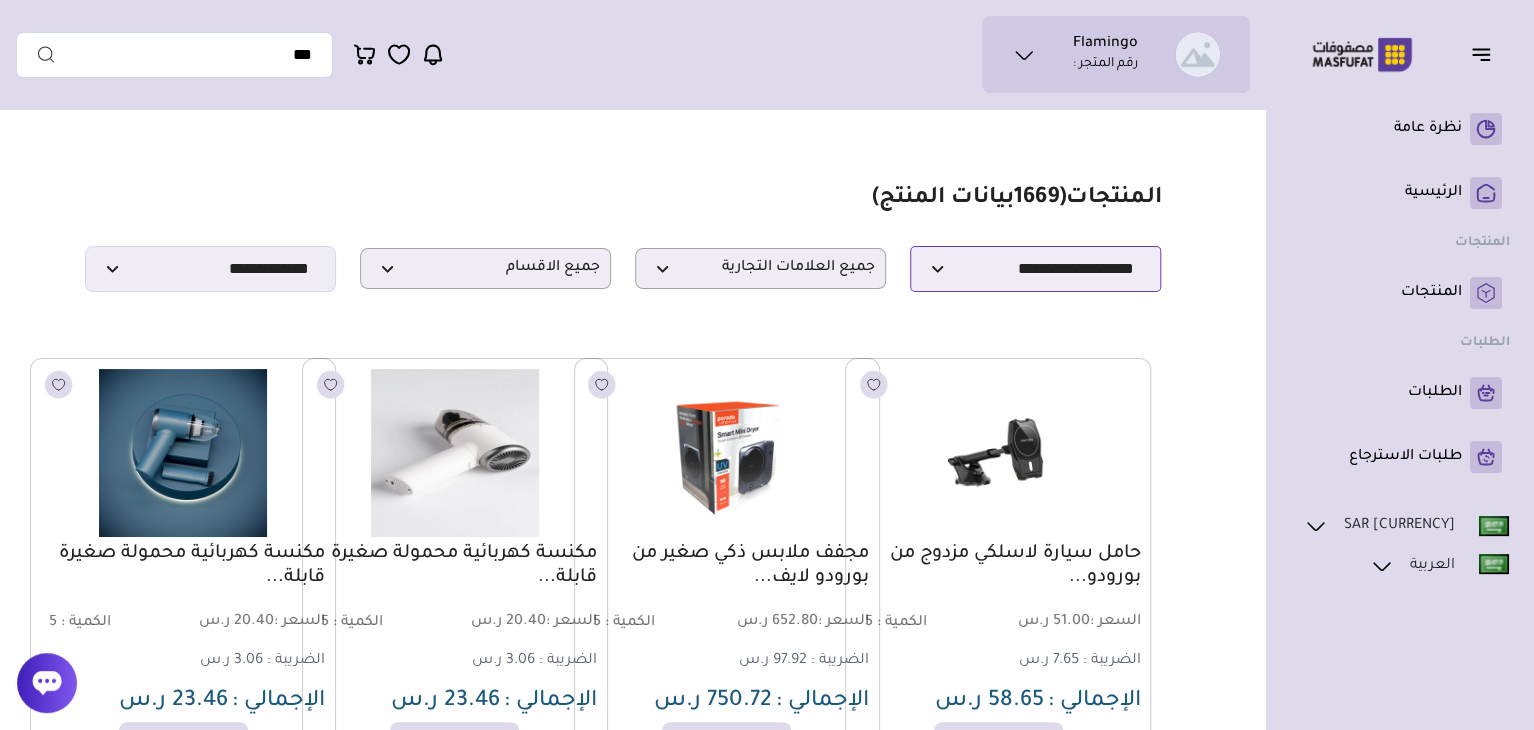 click on "**********" at bounding box center (1035, 269) 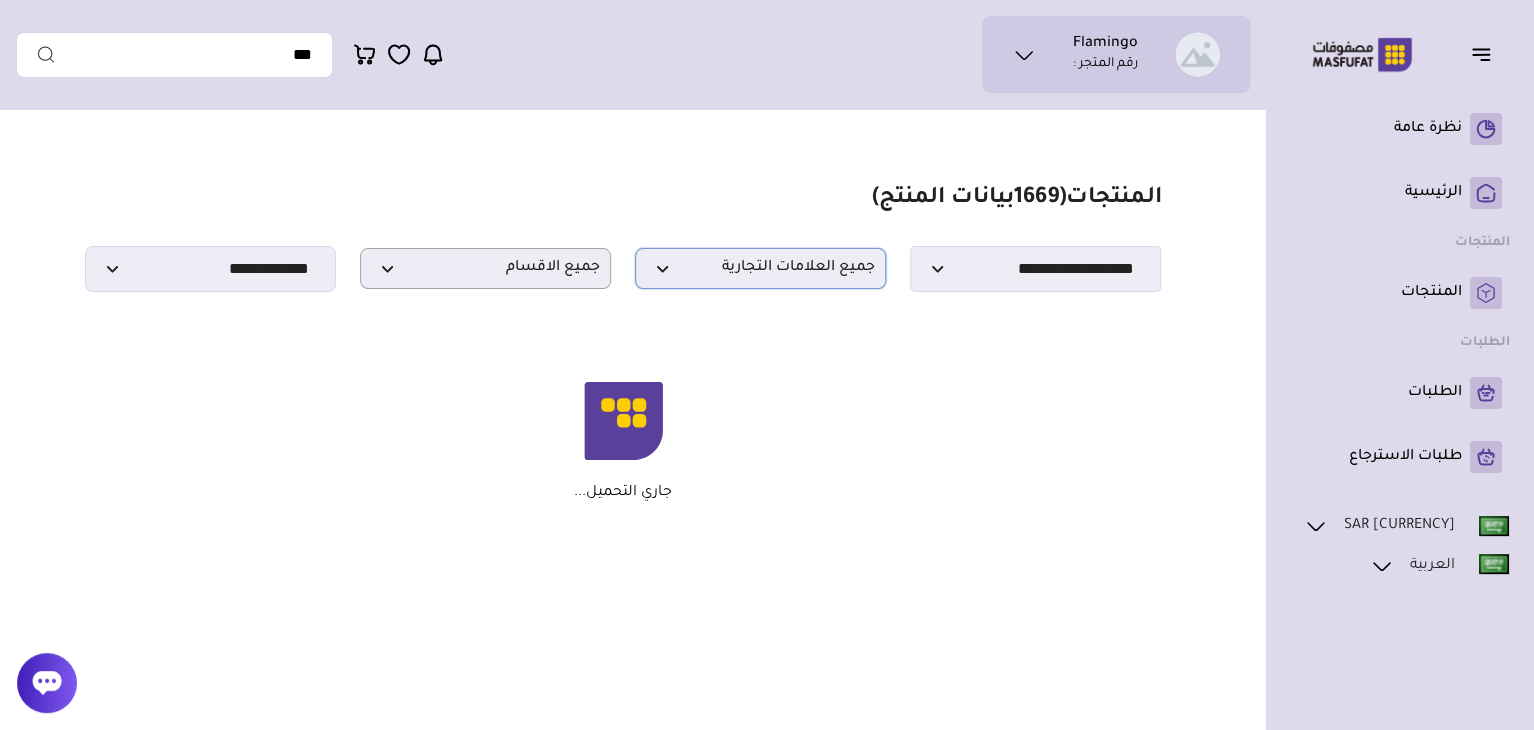 click on "جميع العلامات التجارية" at bounding box center [760, 268] 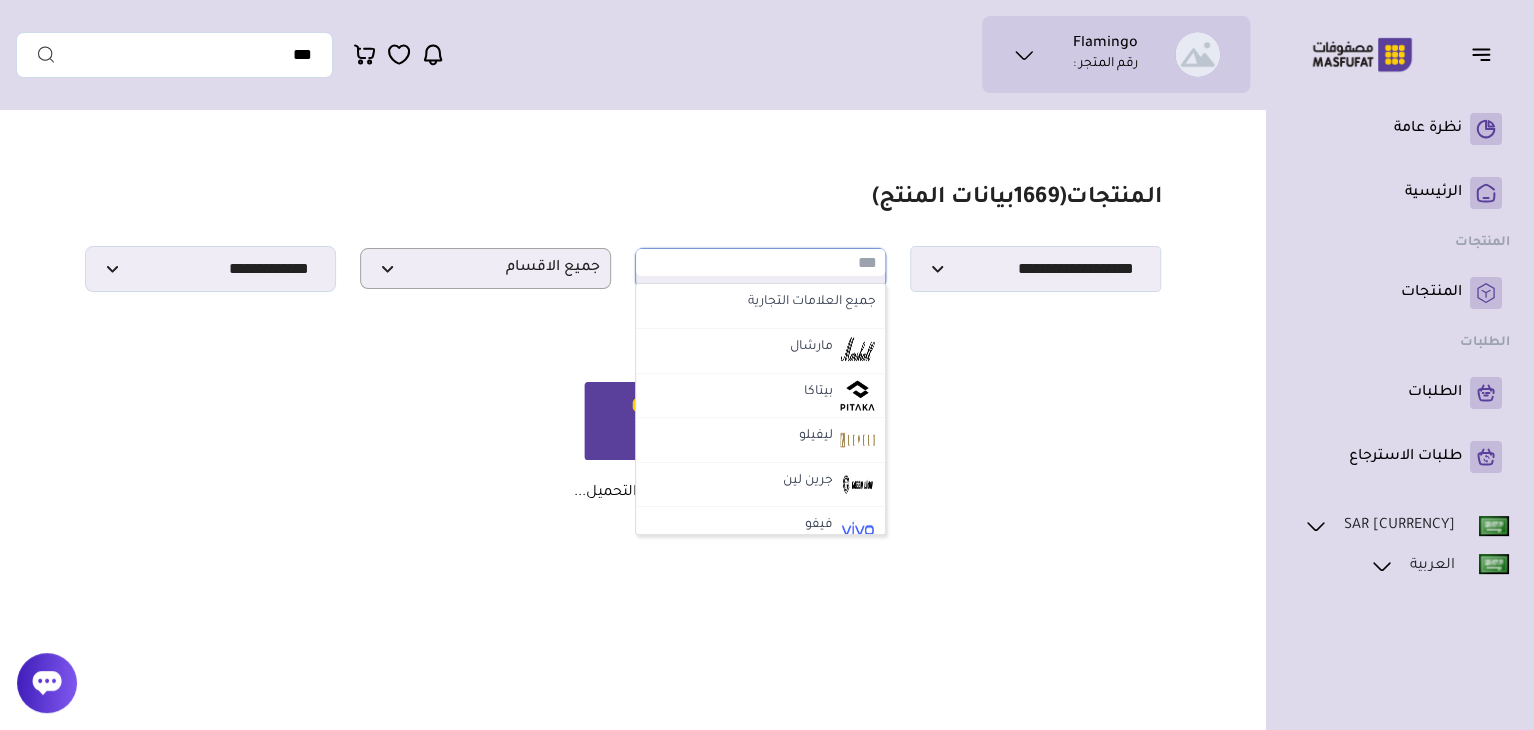 click at bounding box center (760, 262) 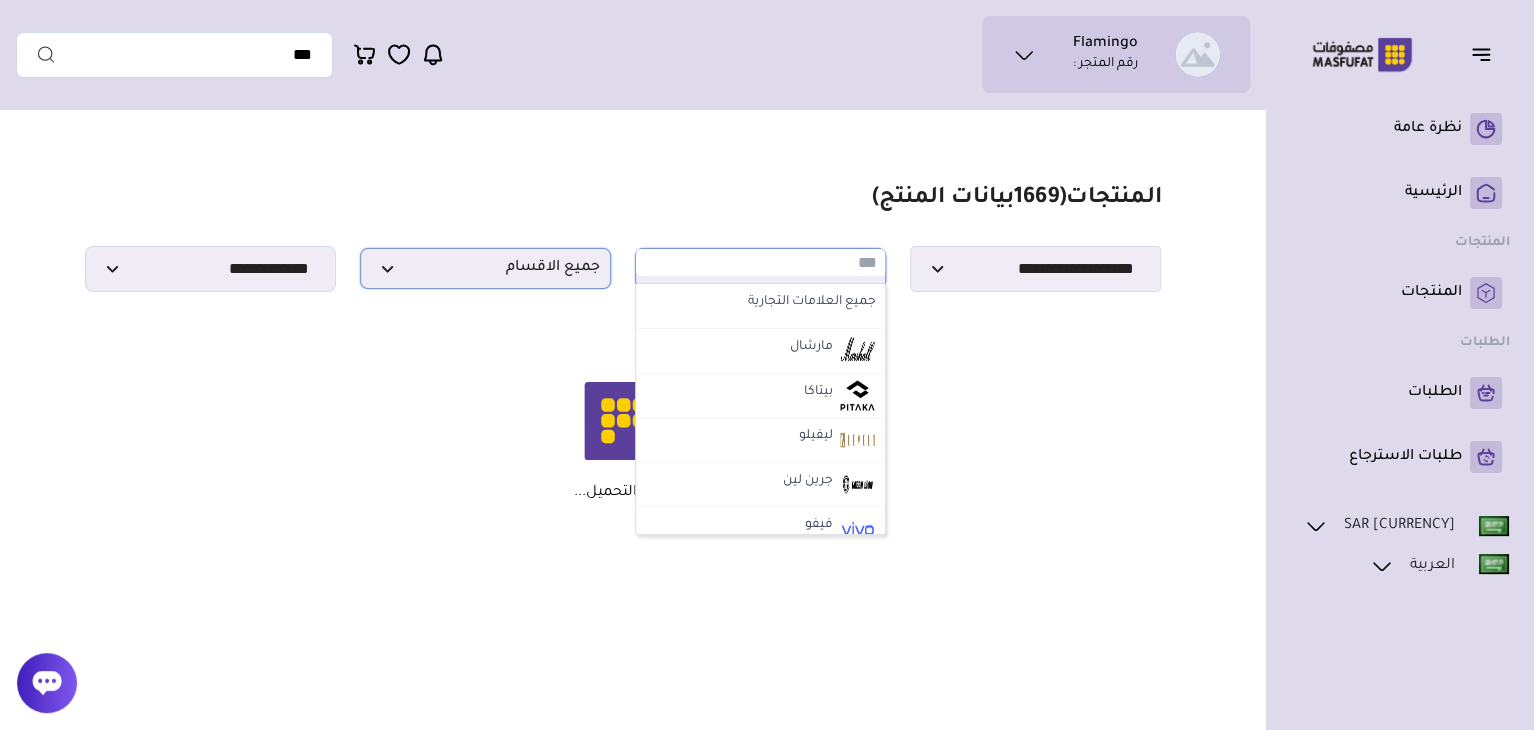 click on "جميع الاقسام" at bounding box center [485, 268] 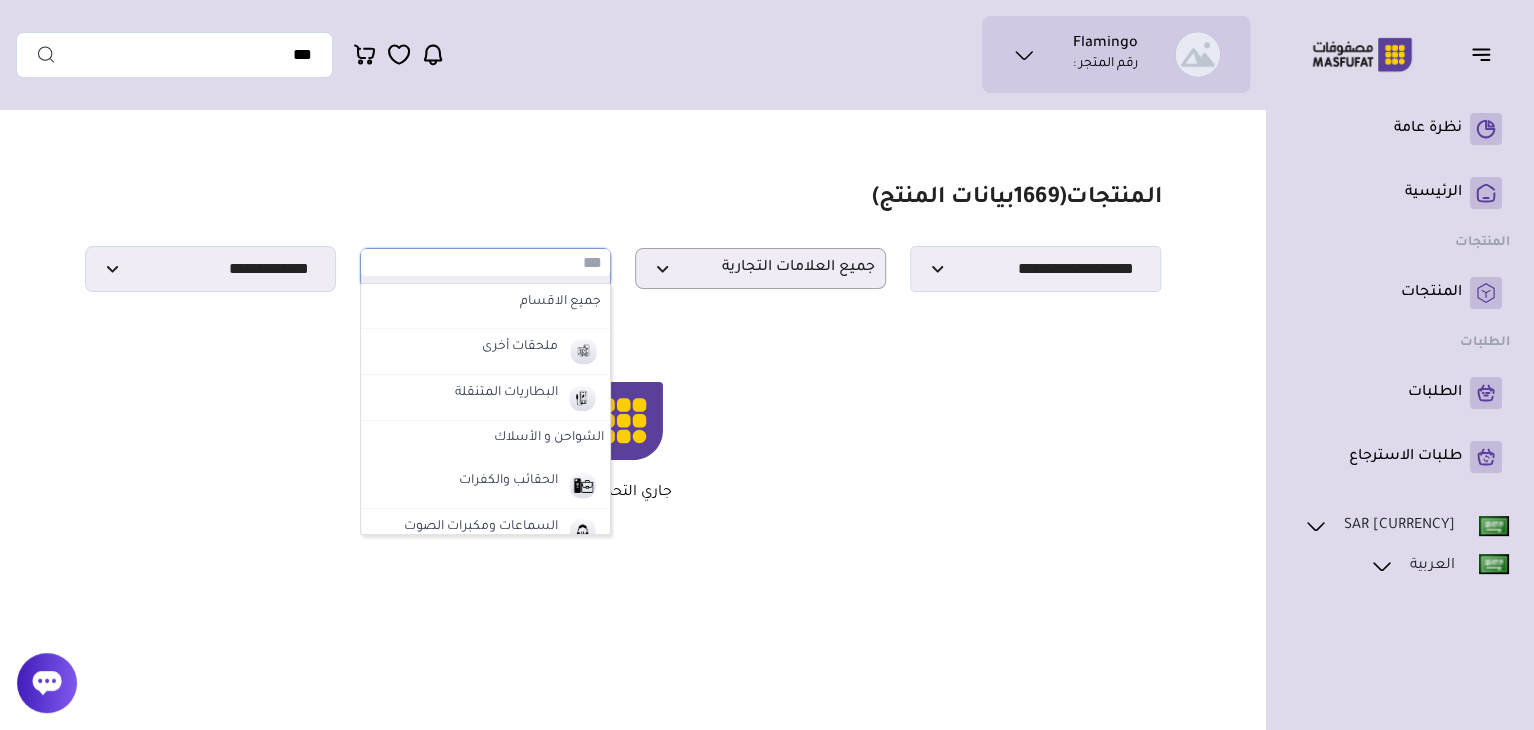 click on "**********" at bounding box center (623, 238) 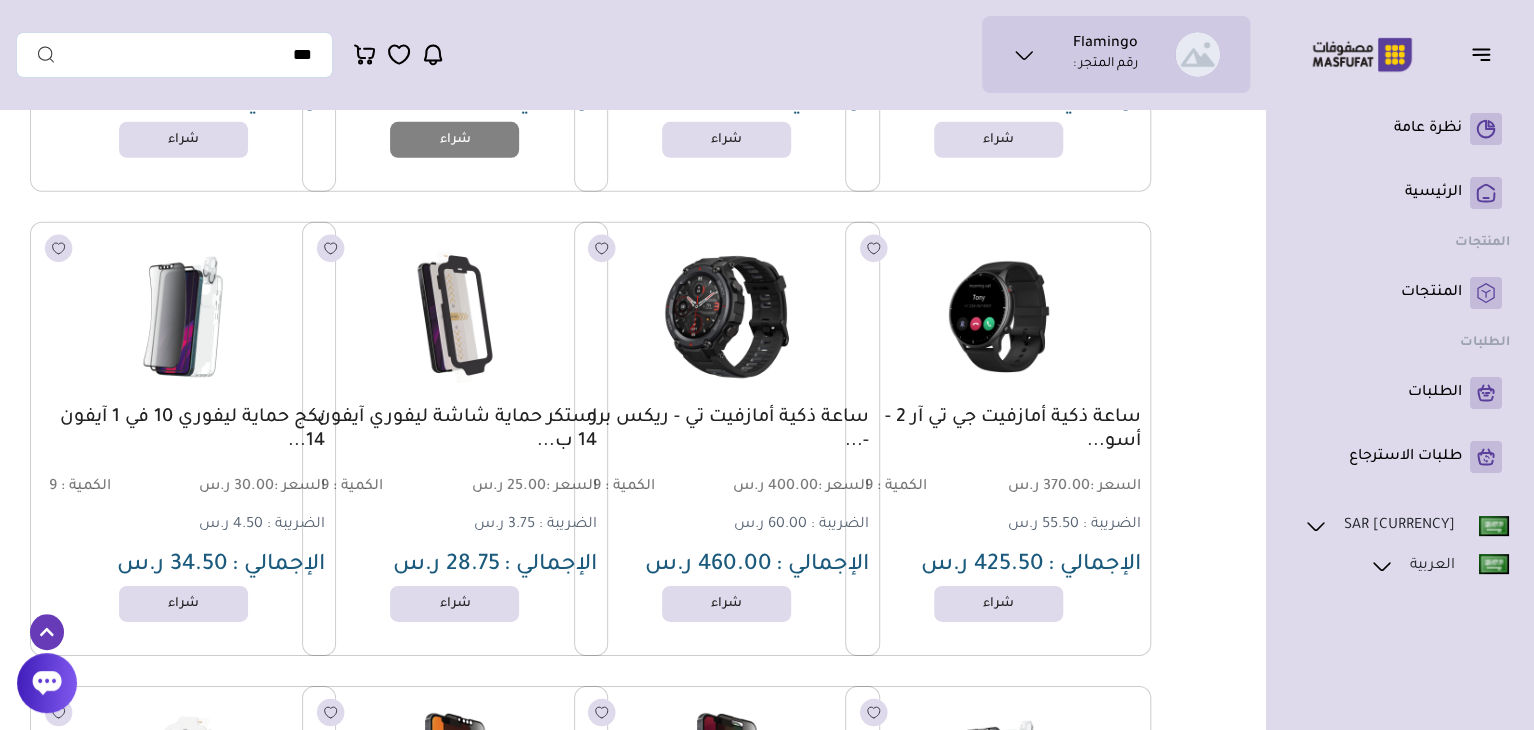 scroll, scrollTop: 2880, scrollLeft: 0, axis: vertical 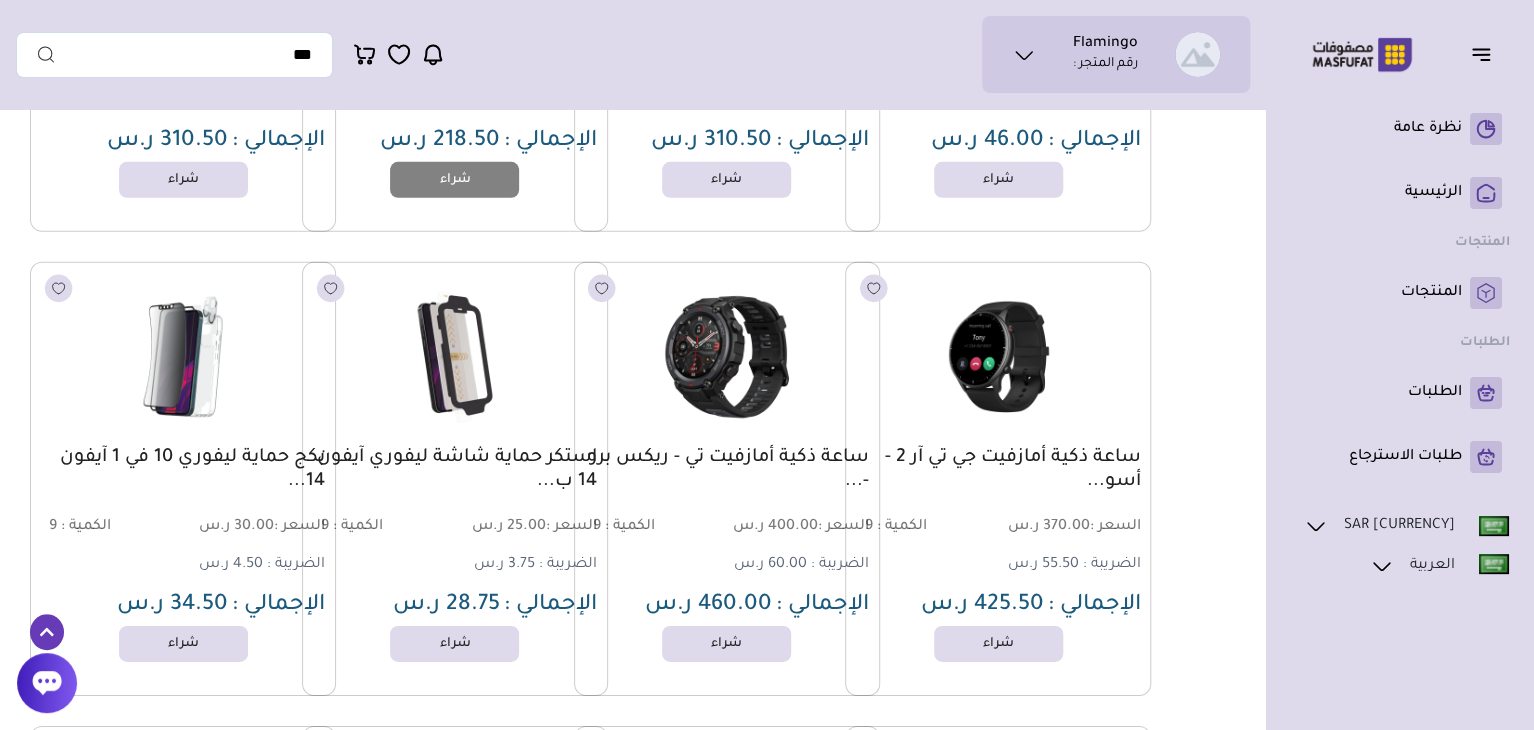 click on "استكر حماية شاشة ليفوري آيفون 14 ب..." at bounding box center (455, 470) 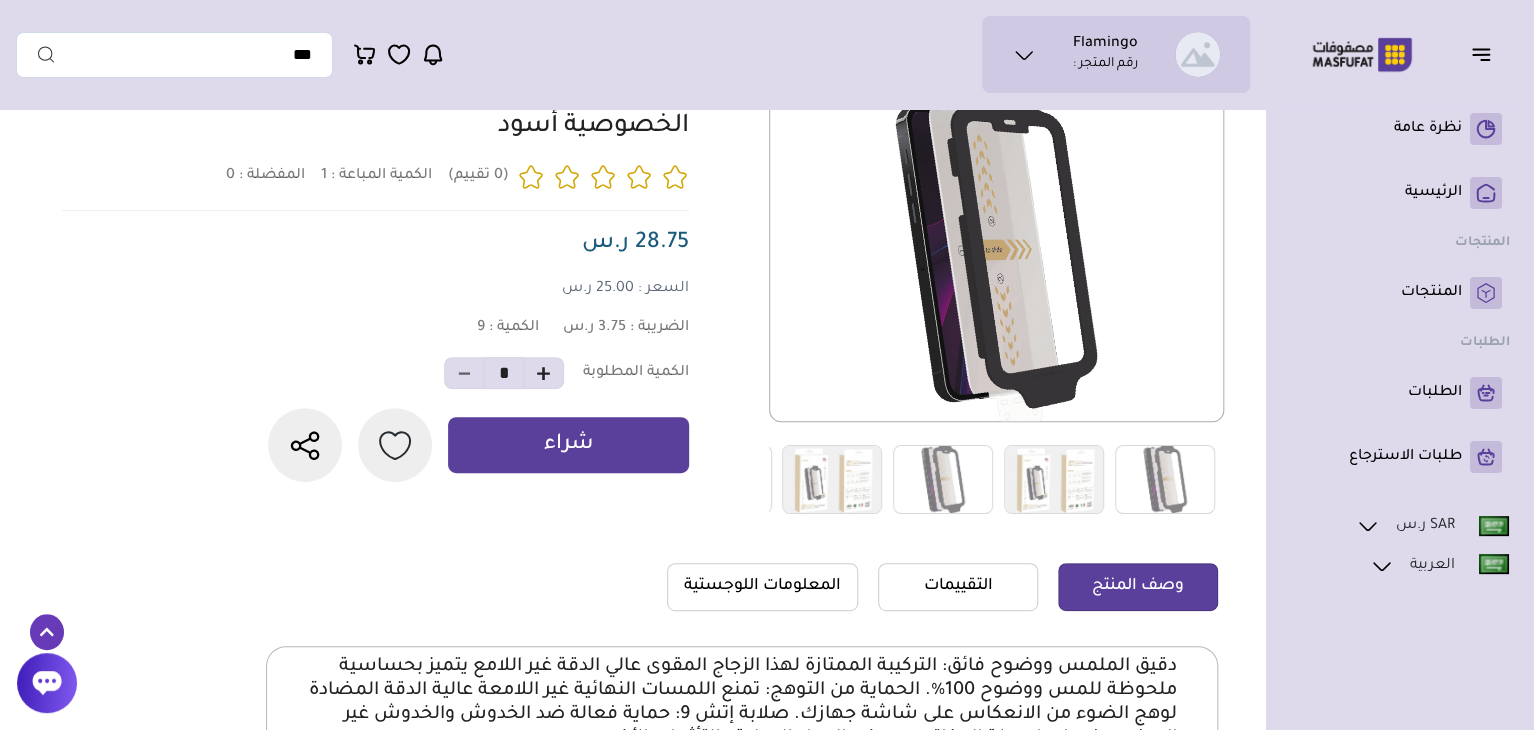 scroll, scrollTop: 160, scrollLeft: 0, axis: vertical 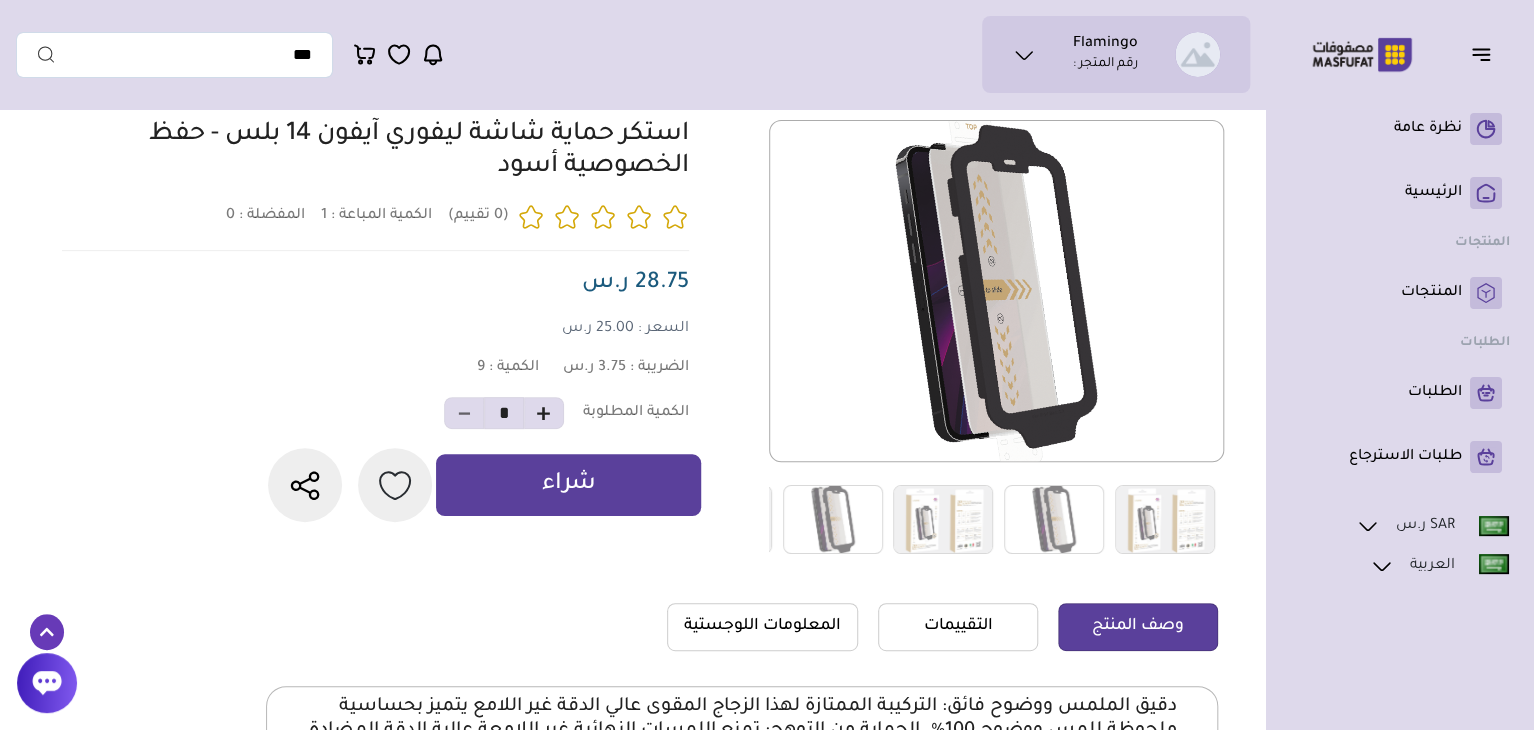 click on "شراء" at bounding box center [568, 485] 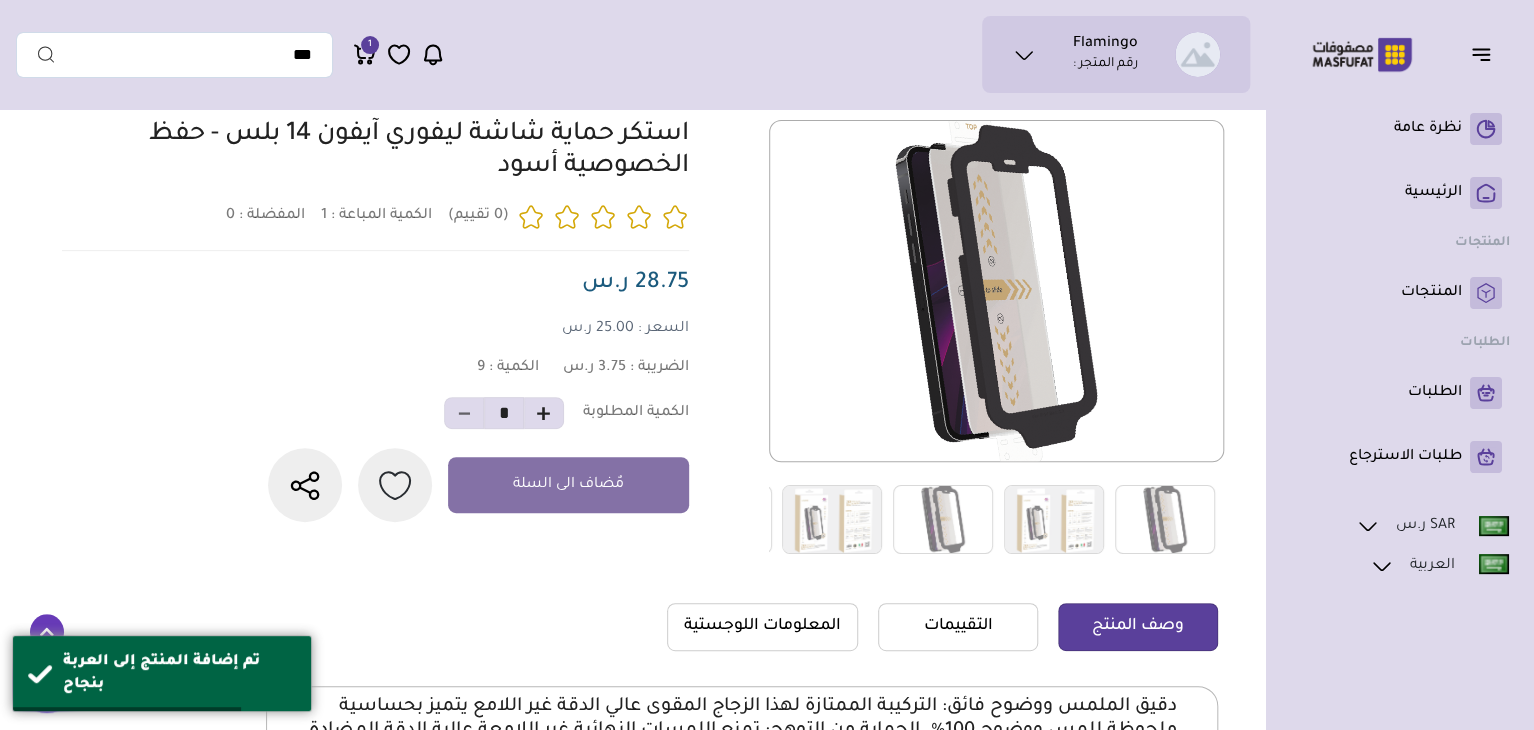 click 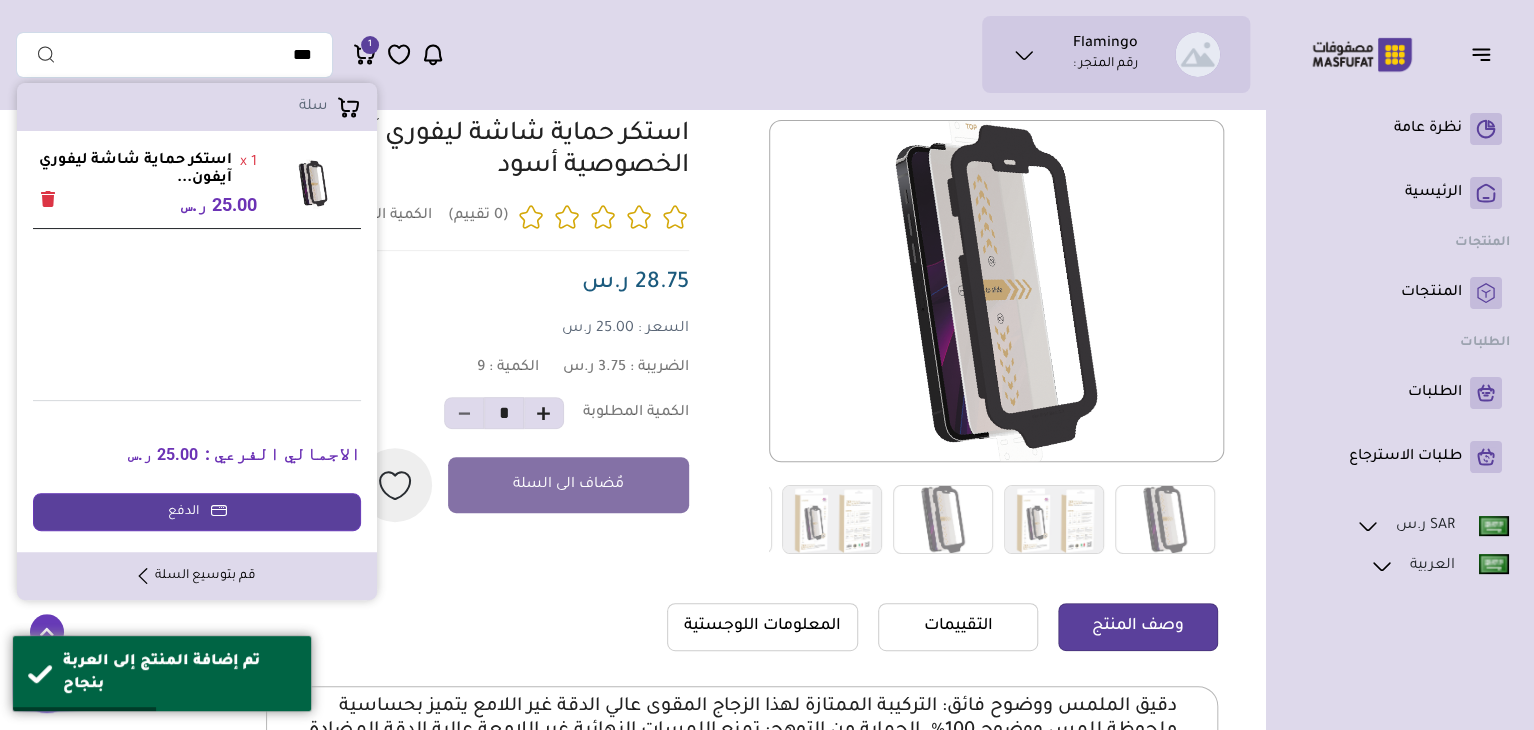 click at bounding box center [48, 199] 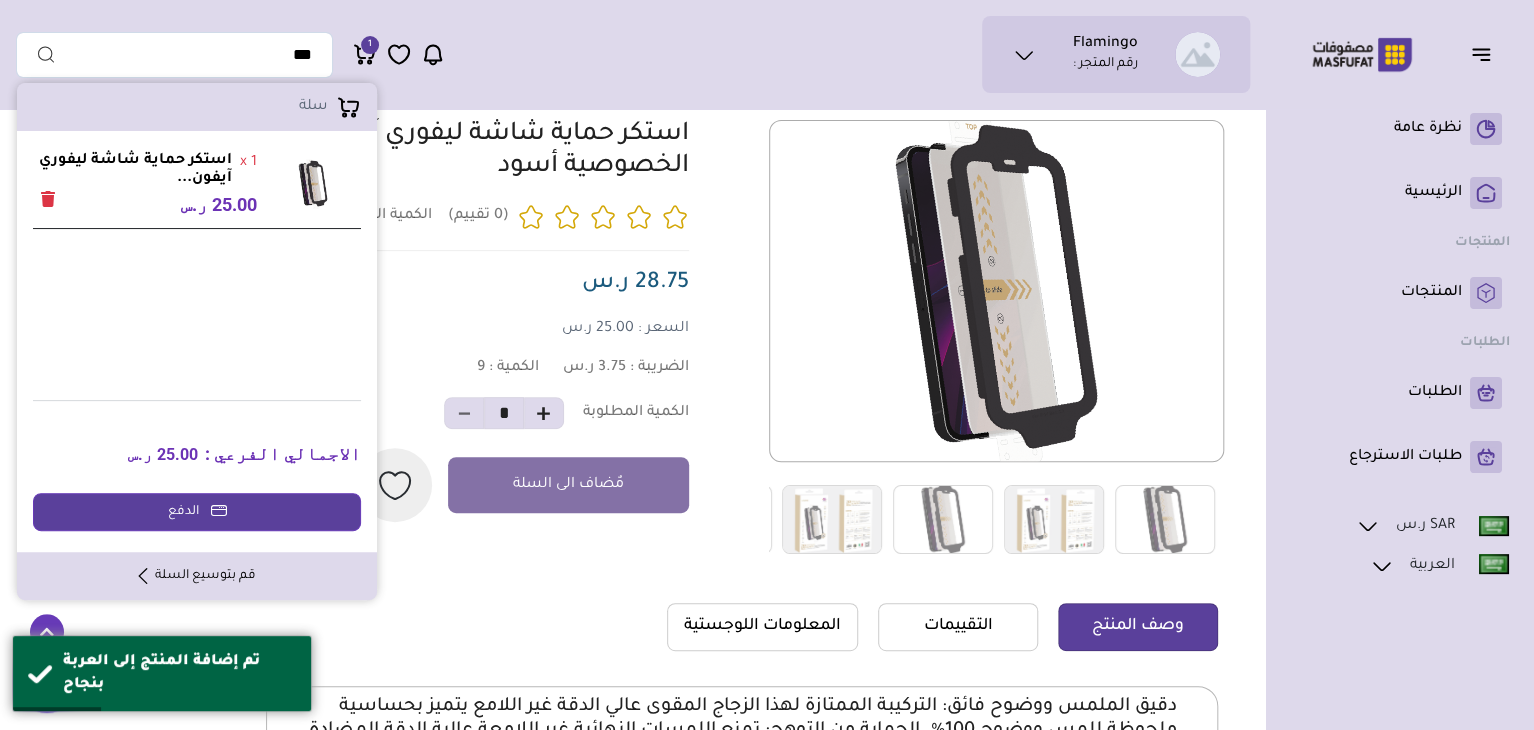 click at bounding box center (48, 199) 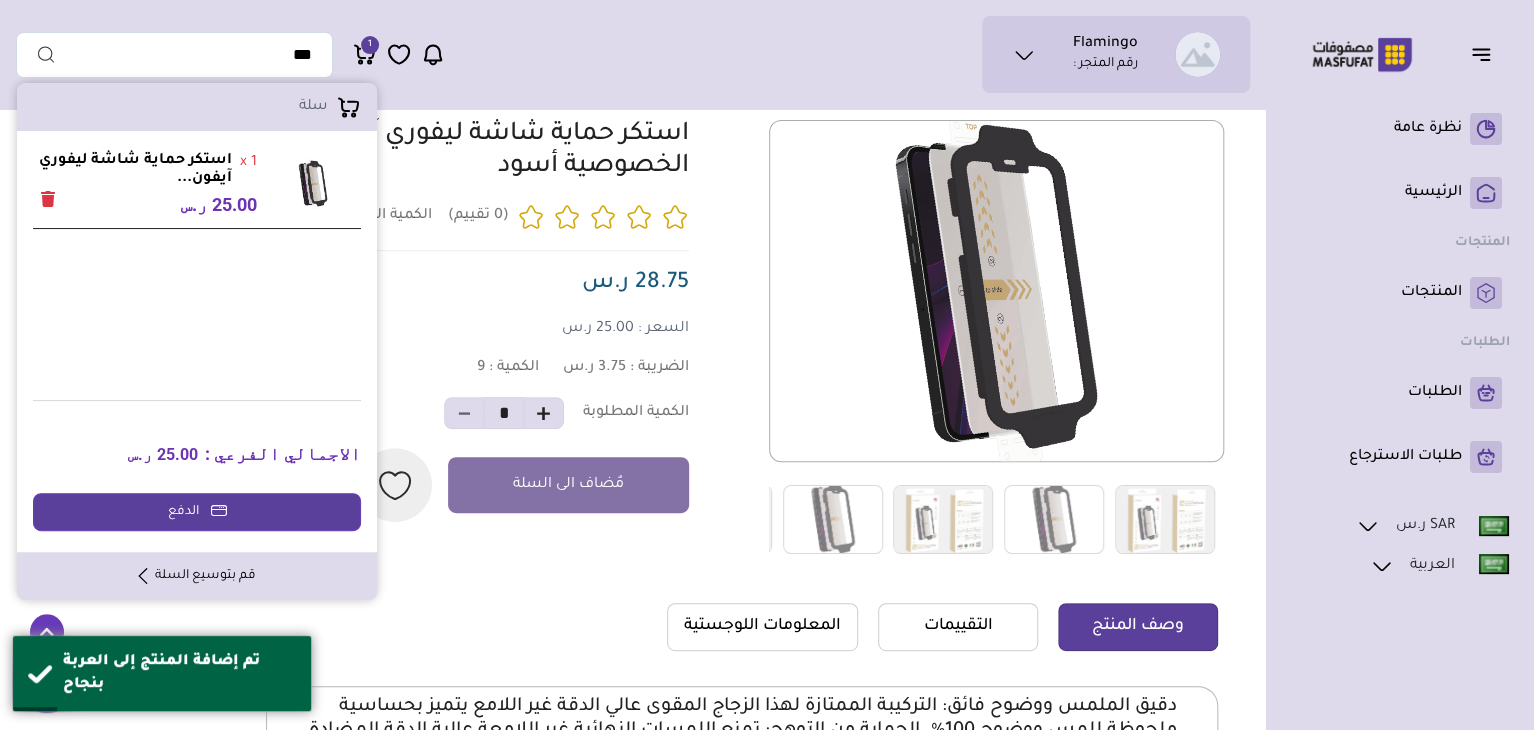 click on "وصف المنتج
التقييمات
المعلومات اللوجستية" at bounding box center (742, 626) 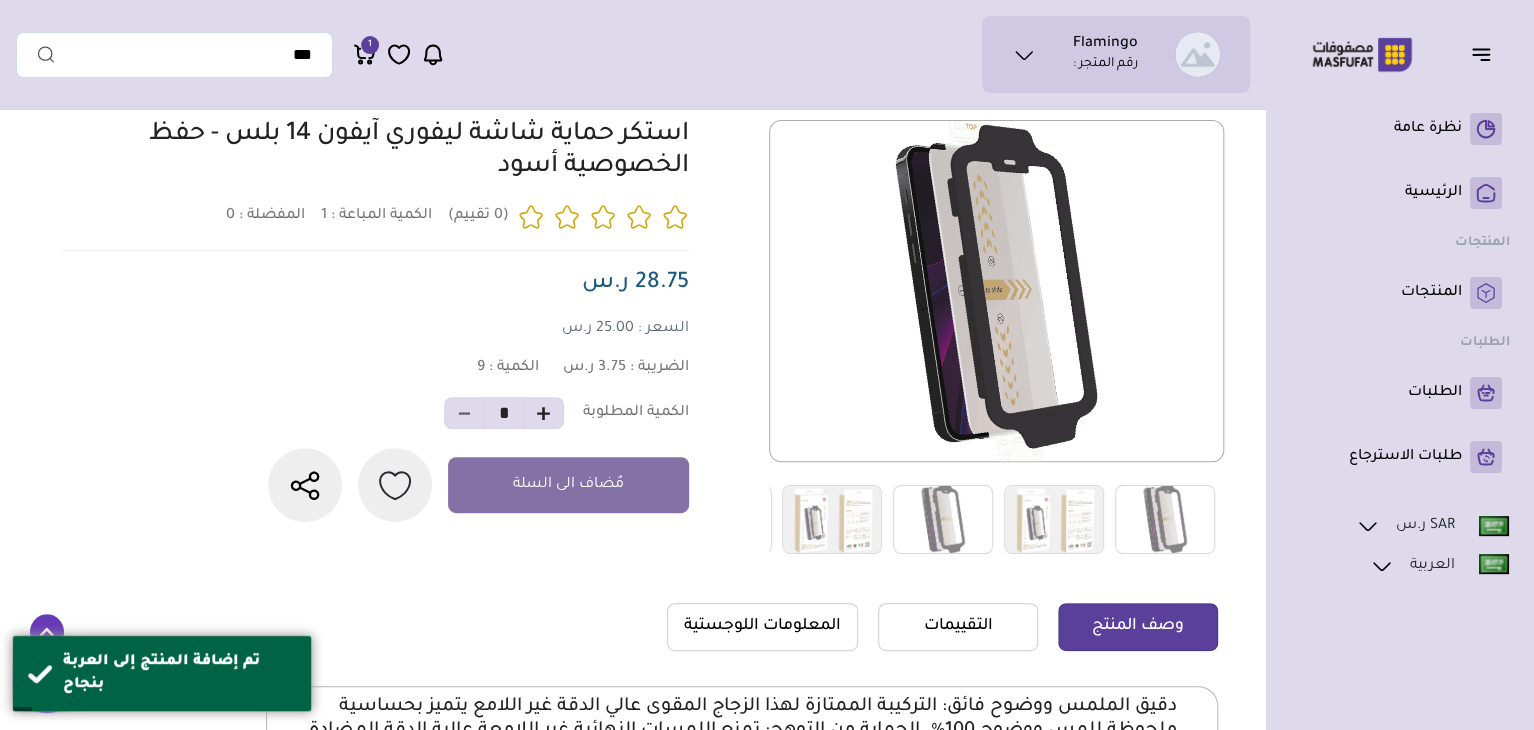 click 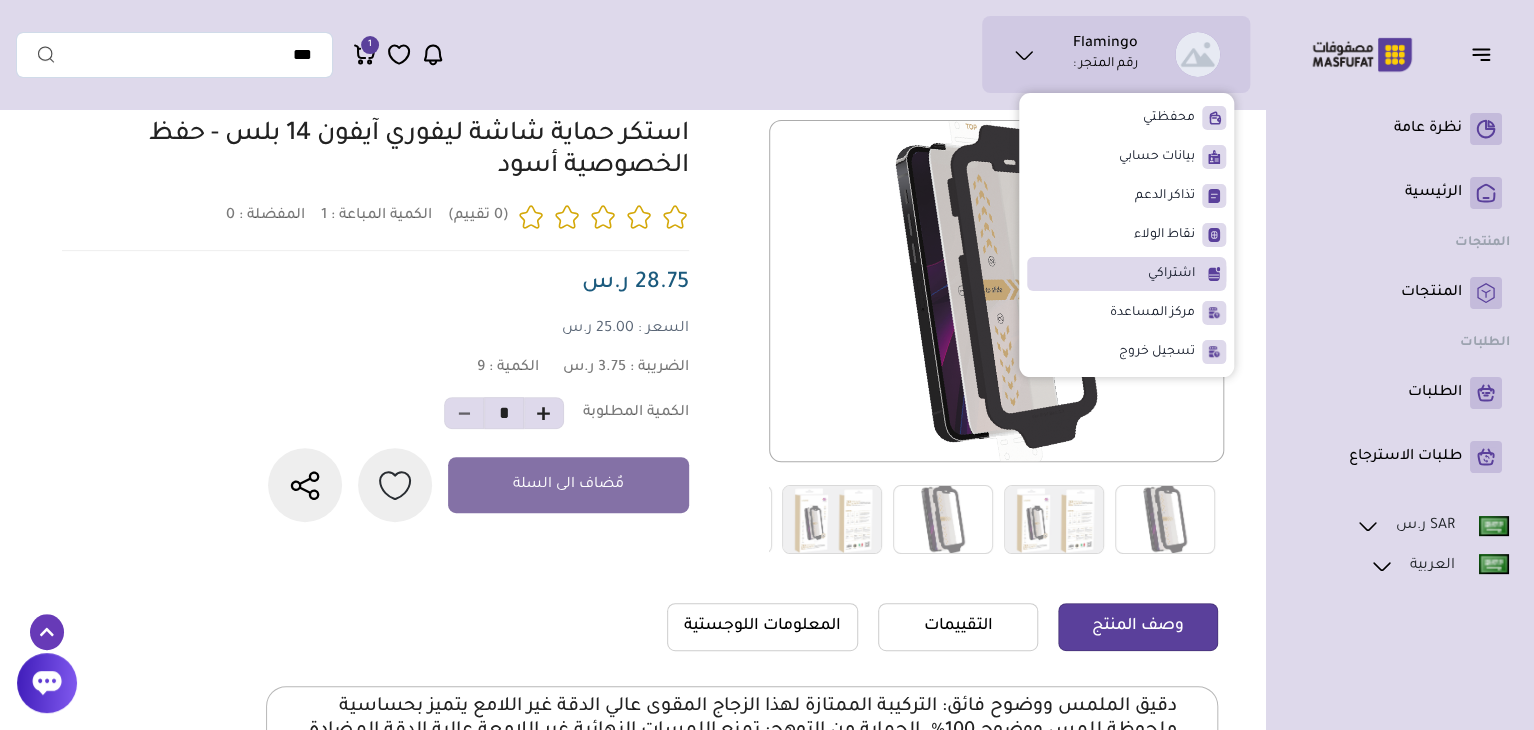 click on "اشتراكي" at bounding box center (1171, 274) 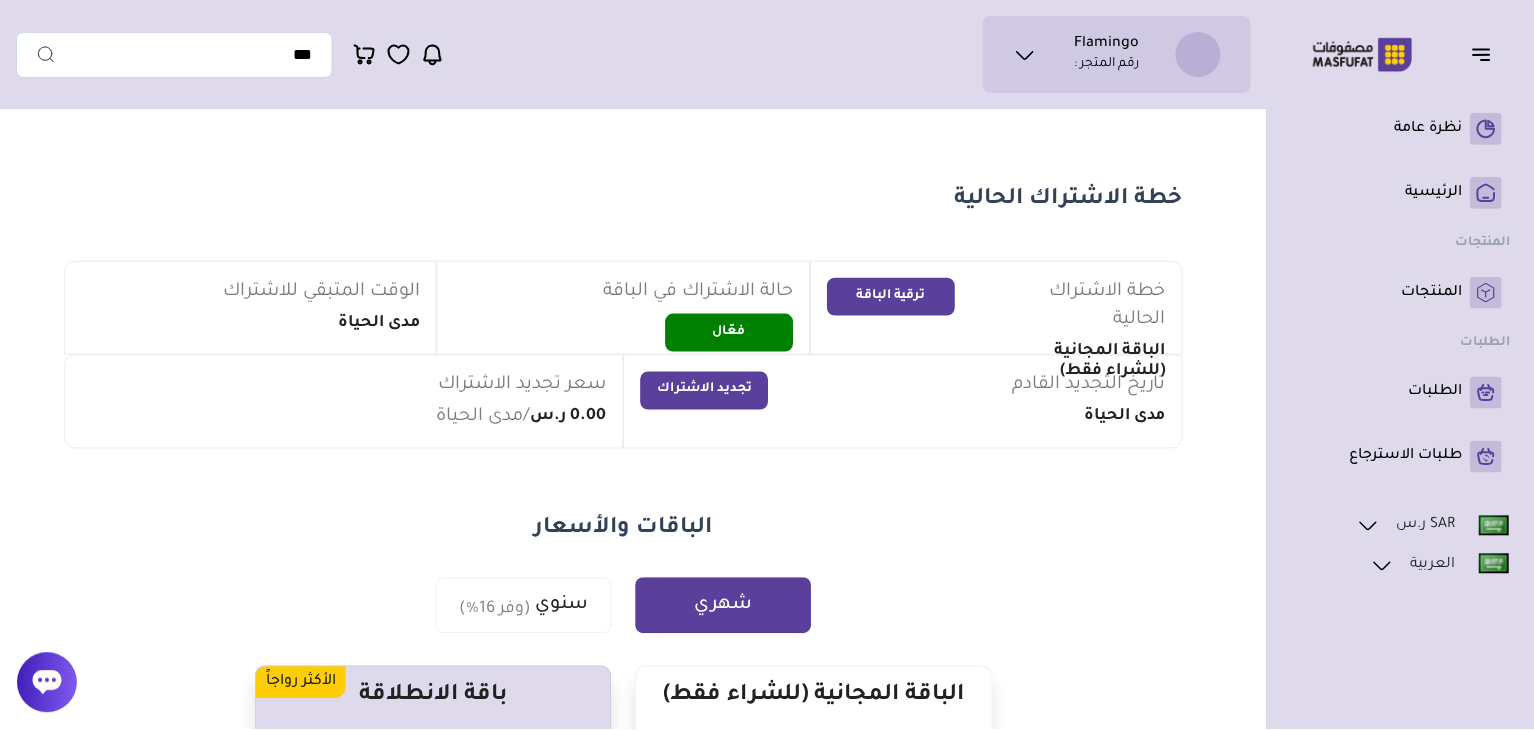 scroll, scrollTop: 0, scrollLeft: 0, axis: both 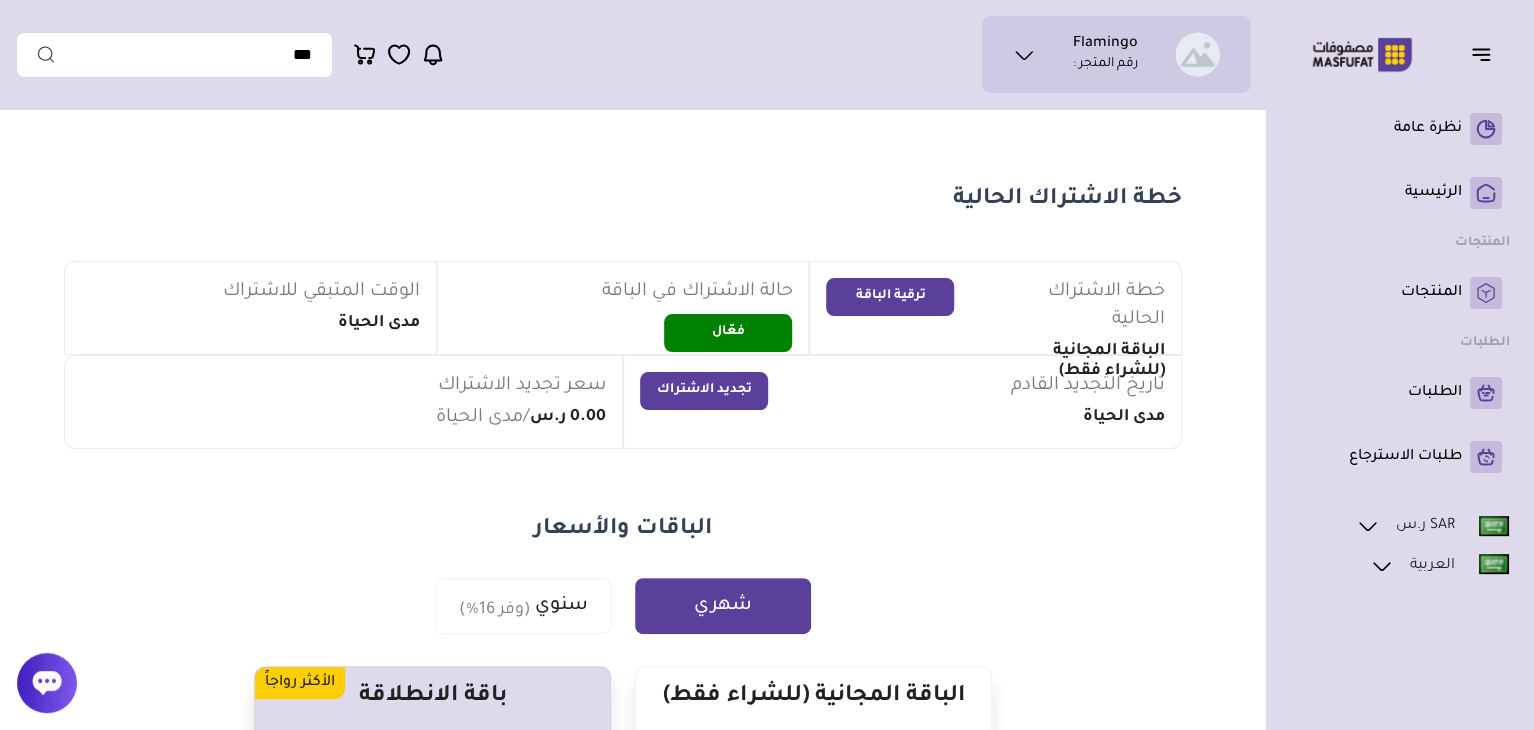 click on "فعّال" at bounding box center (728, 333) 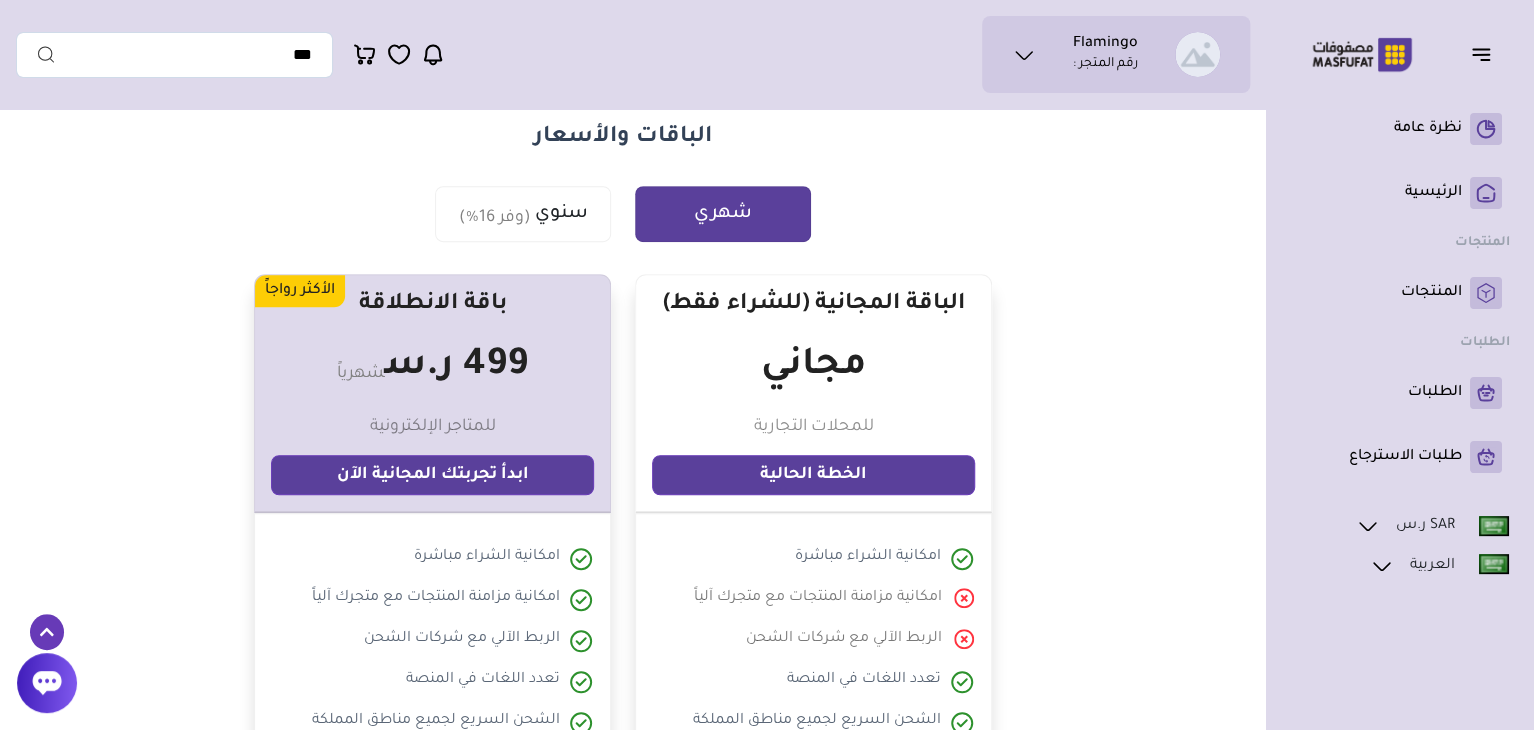 scroll, scrollTop: 413, scrollLeft: 0, axis: vertical 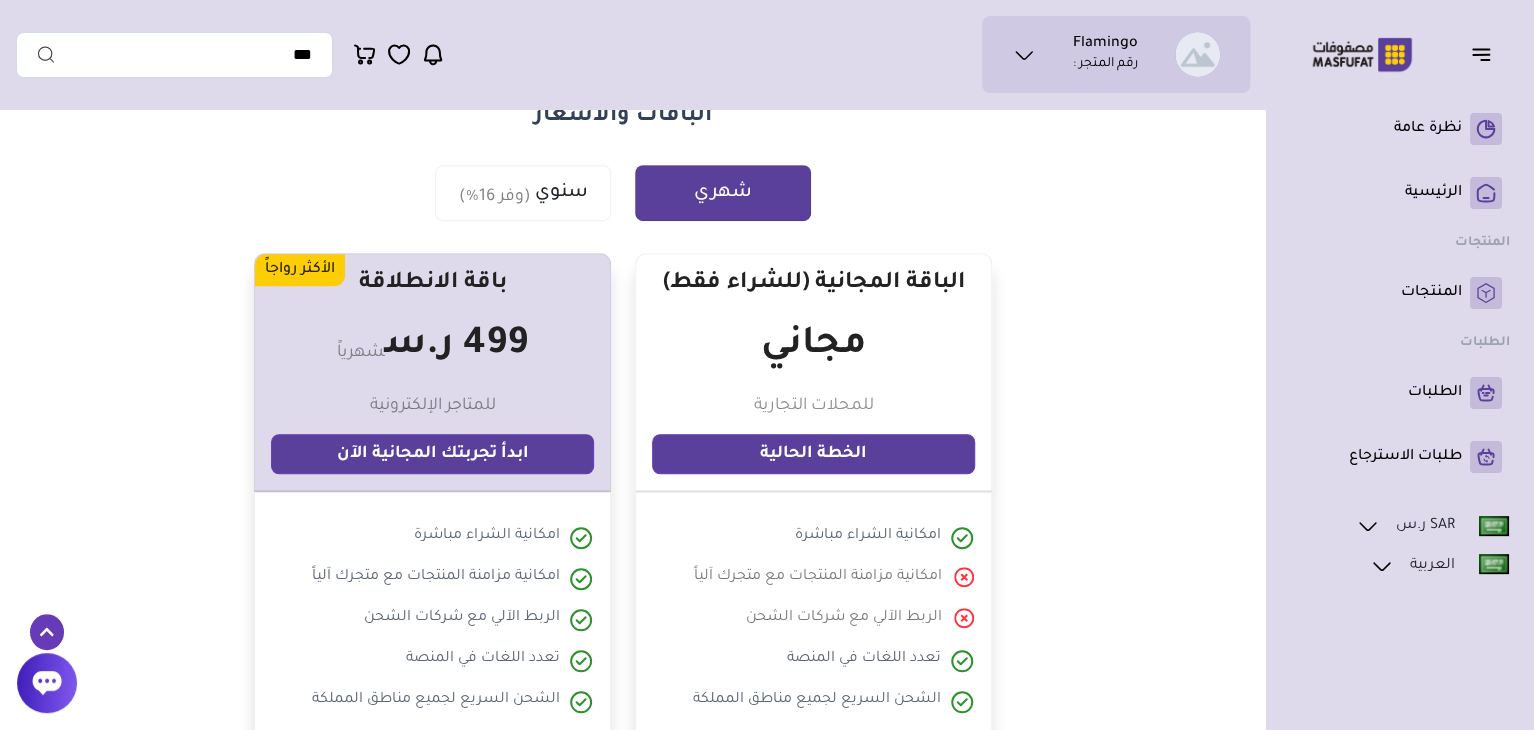 click on "الخطة الحالية" at bounding box center [813, 454] 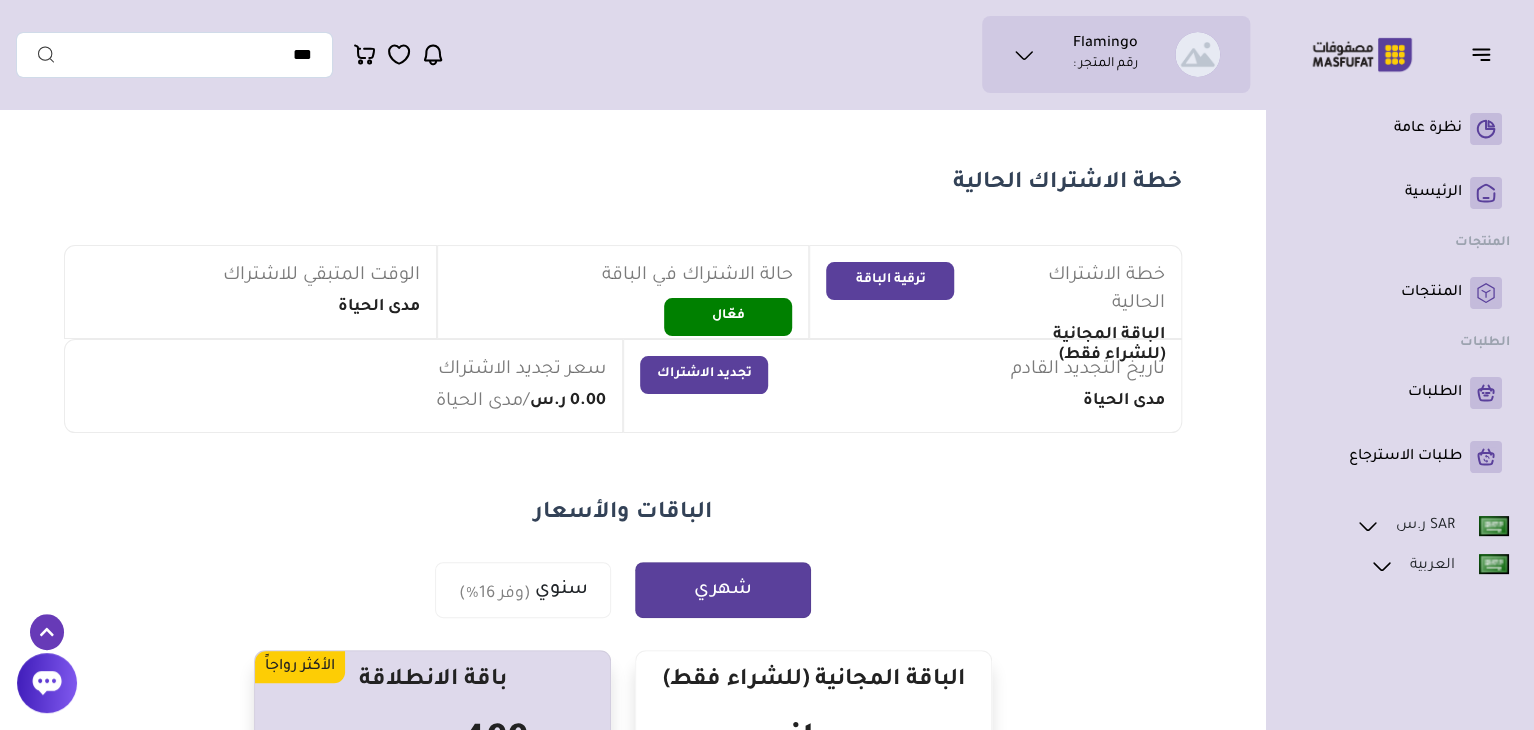 scroll, scrollTop: 0, scrollLeft: 0, axis: both 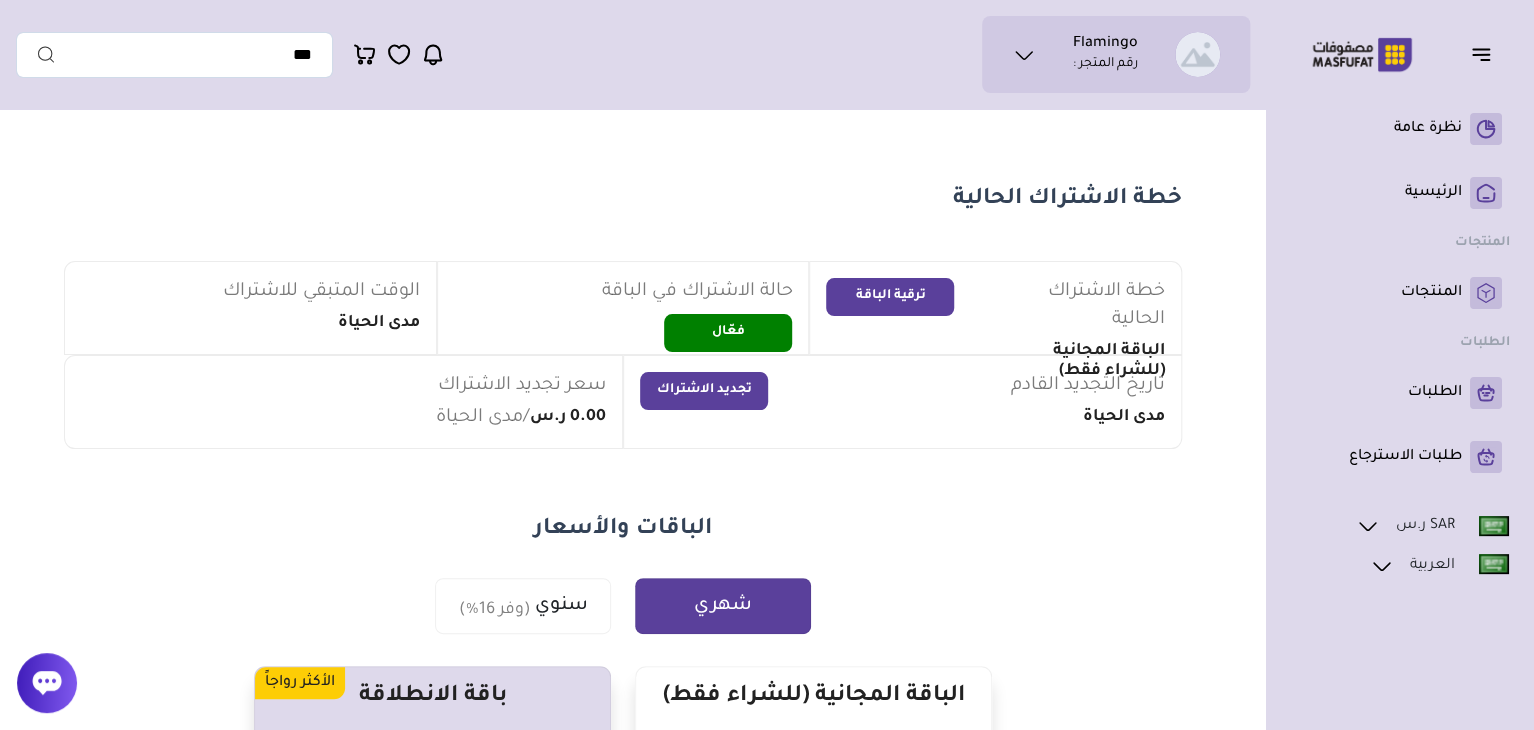 click on "شهري" at bounding box center (723, 606) 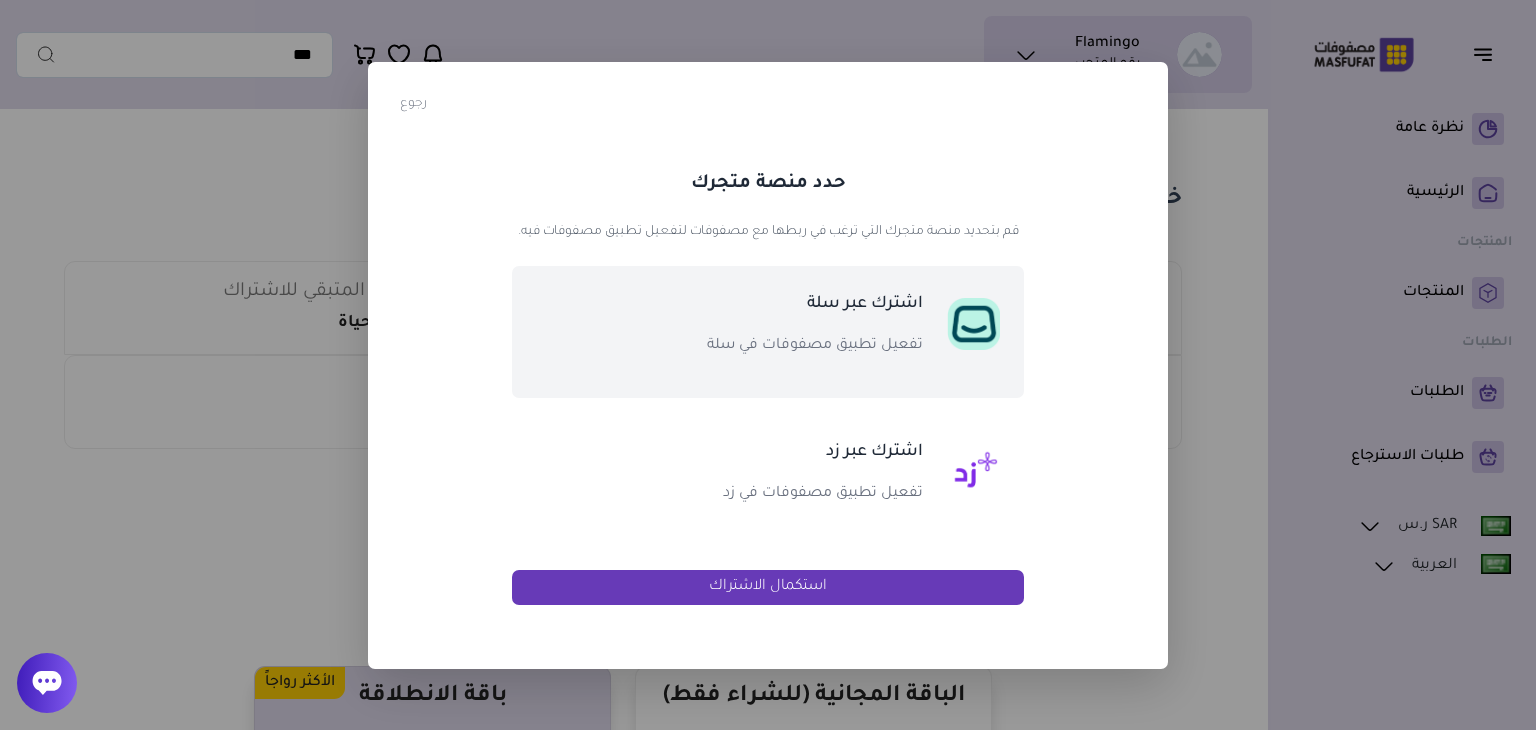 click on "اشترك عبر سلة
تفعيل تطبيق مصفوفات في سلة" at bounding box center [779, 332] 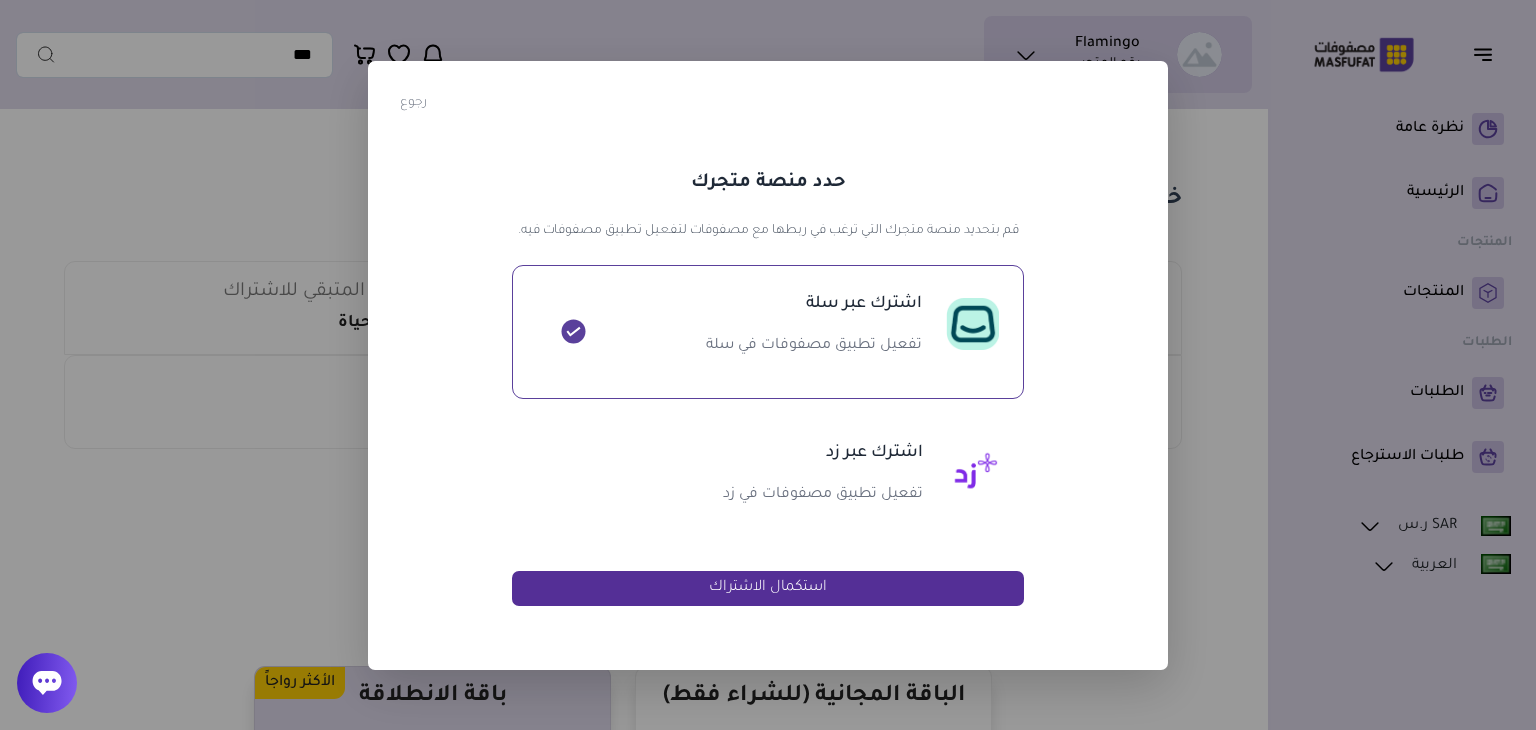 click on "استكمال الاشتراك" at bounding box center [768, 588] 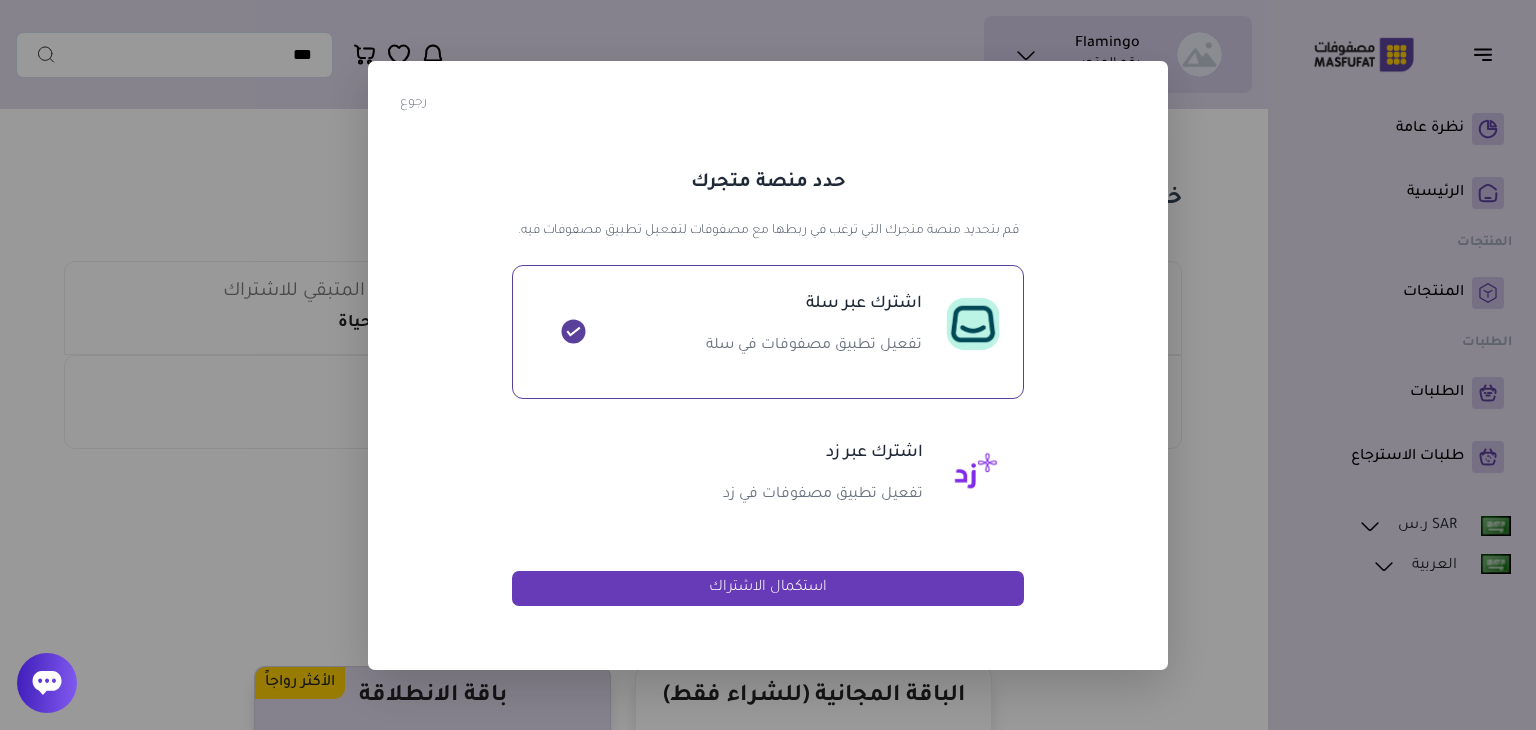 click on "رجوع" at bounding box center (413, 103) 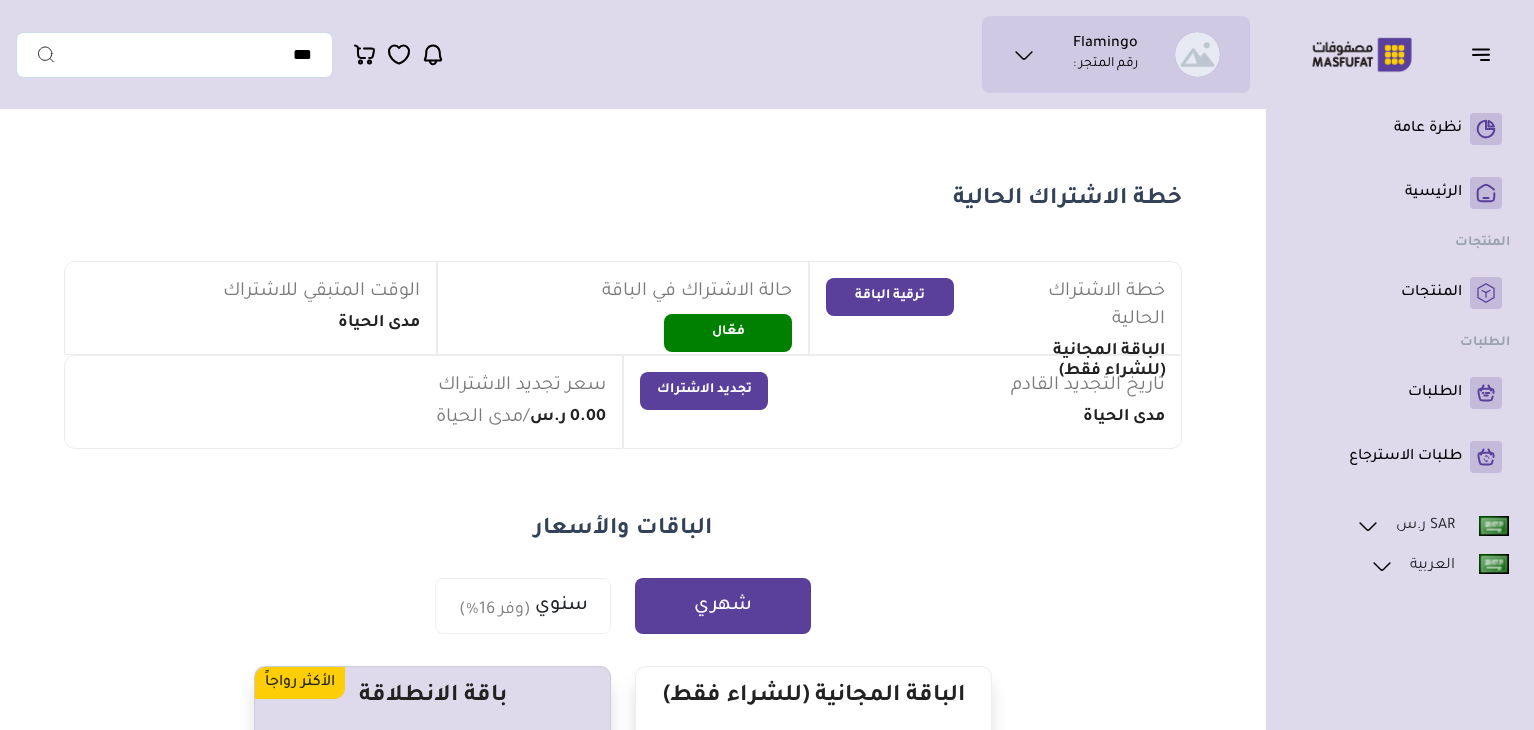 scroll, scrollTop: 0, scrollLeft: 0, axis: both 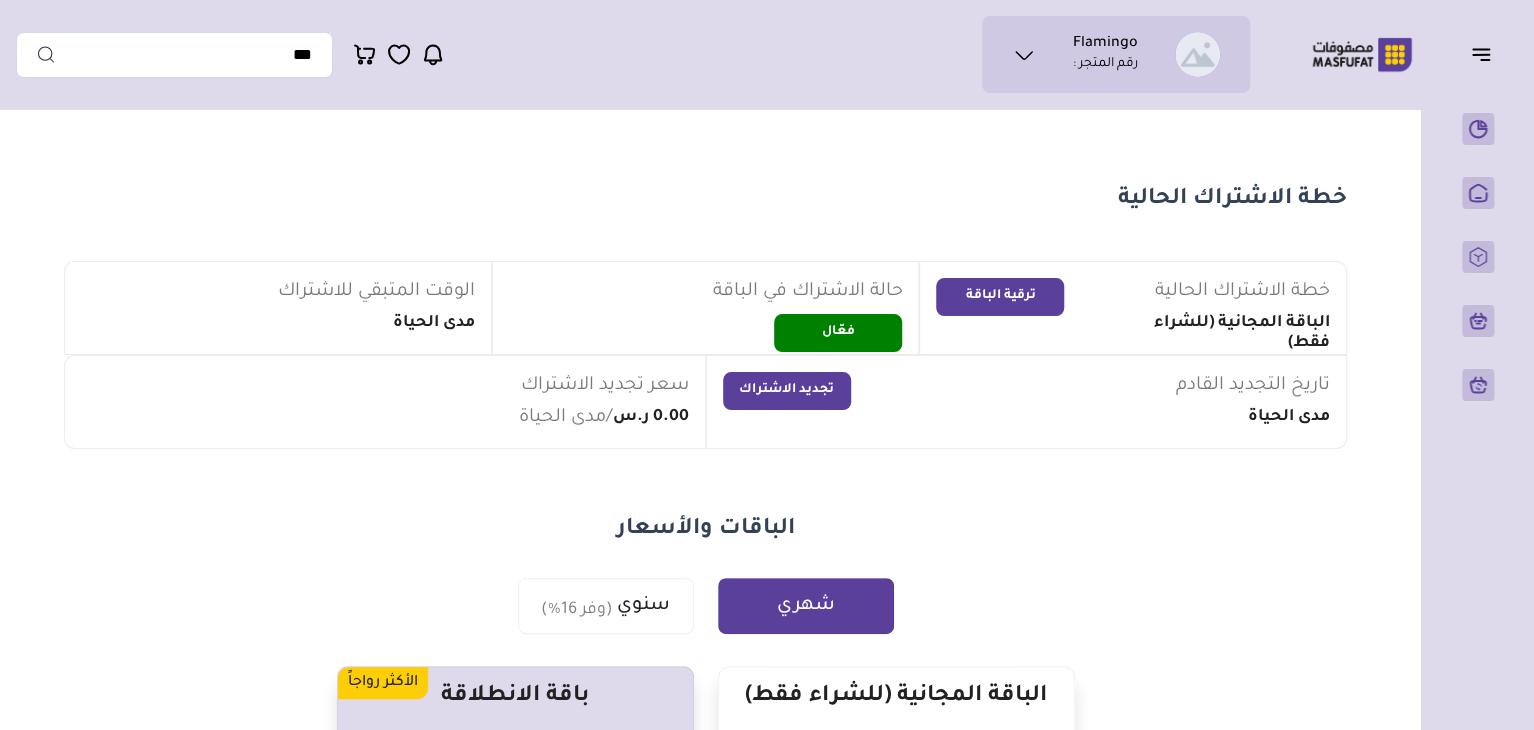 click on "تاريخ التجديد القادم
مدى الحياة
تجديد الاشتراك" at bounding box center [1027, 402] 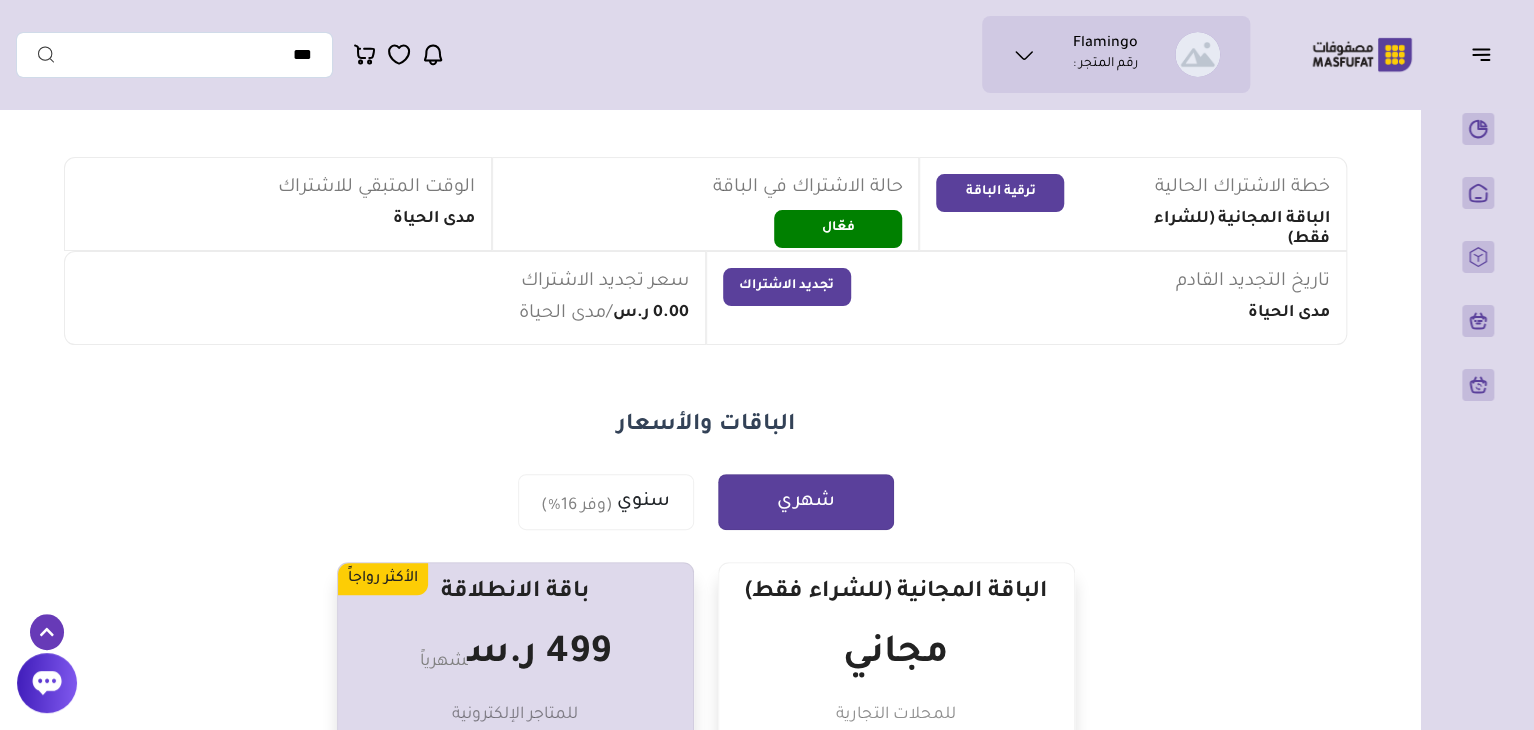 scroll, scrollTop: 0, scrollLeft: 0, axis: both 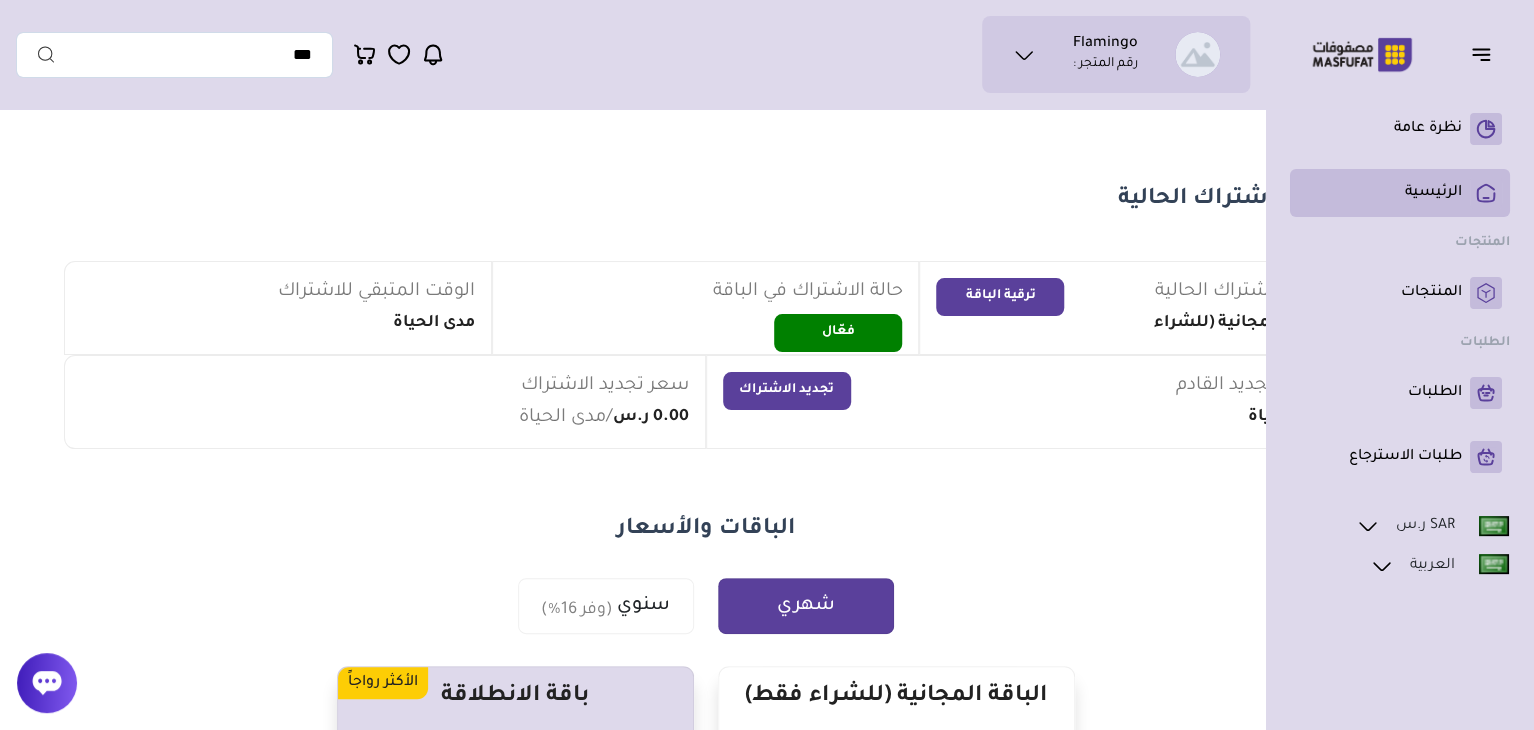 click on "الرئيسية" at bounding box center (1433, 193) 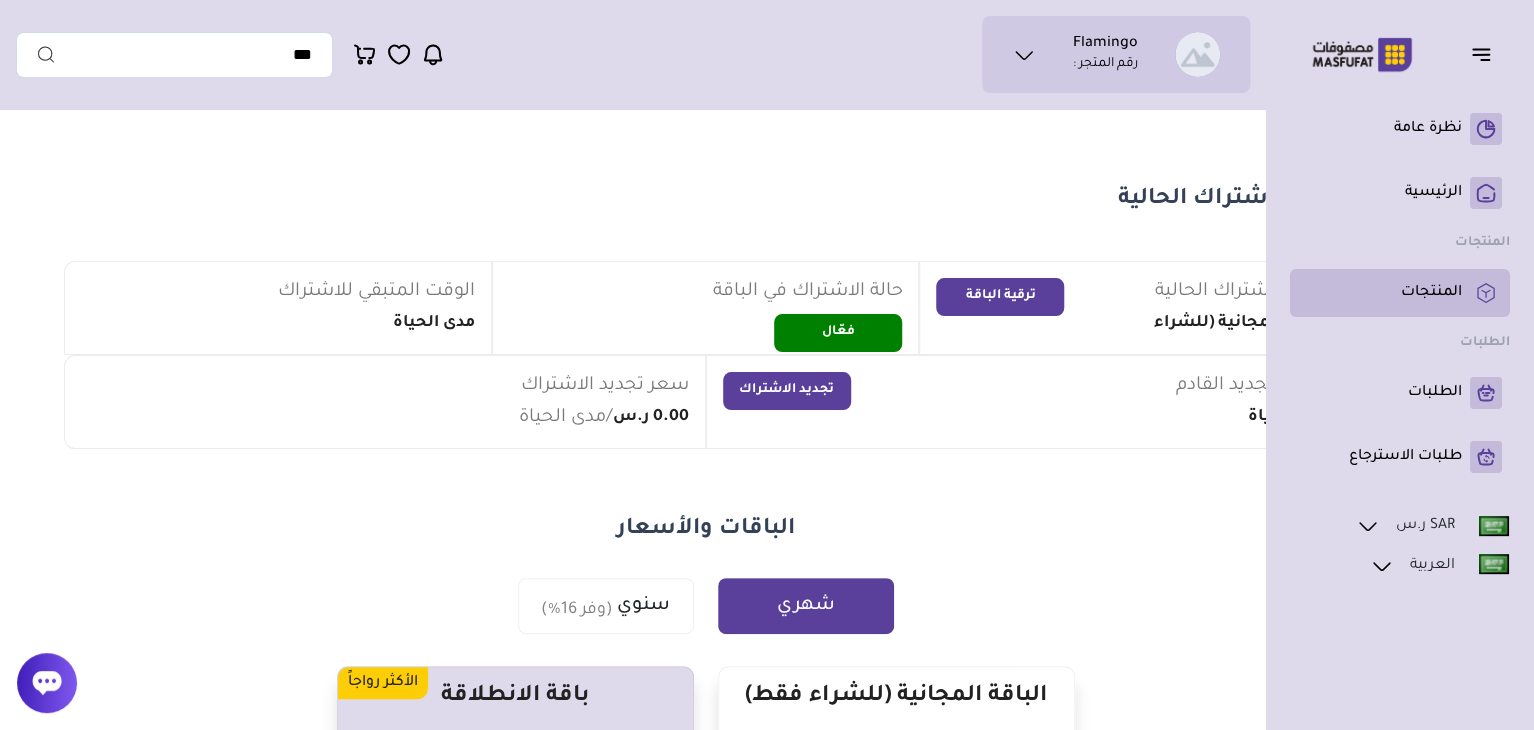 click on "المنتجات" at bounding box center (1400, 293) 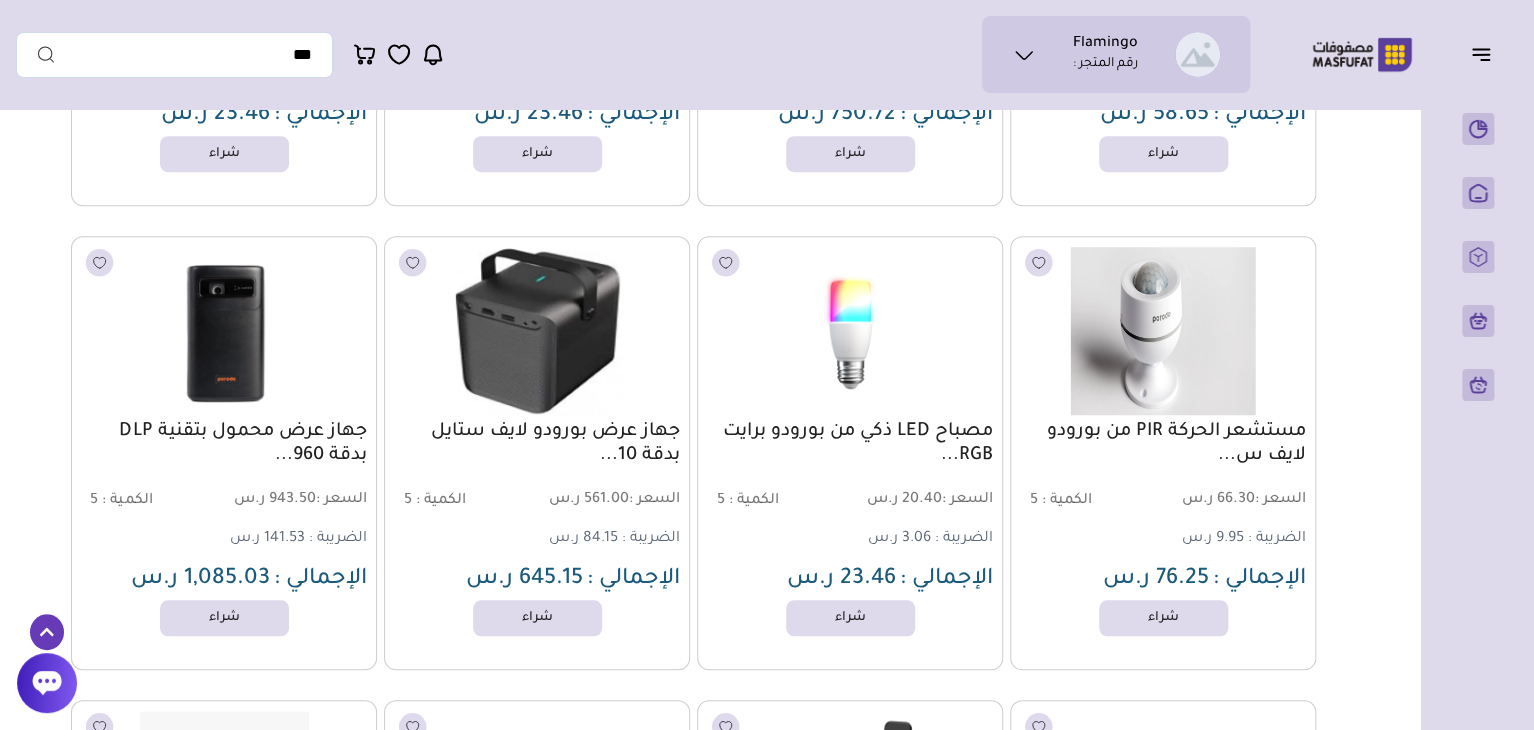 scroll, scrollTop: 600, scrollLeft: 0, axis: vertical 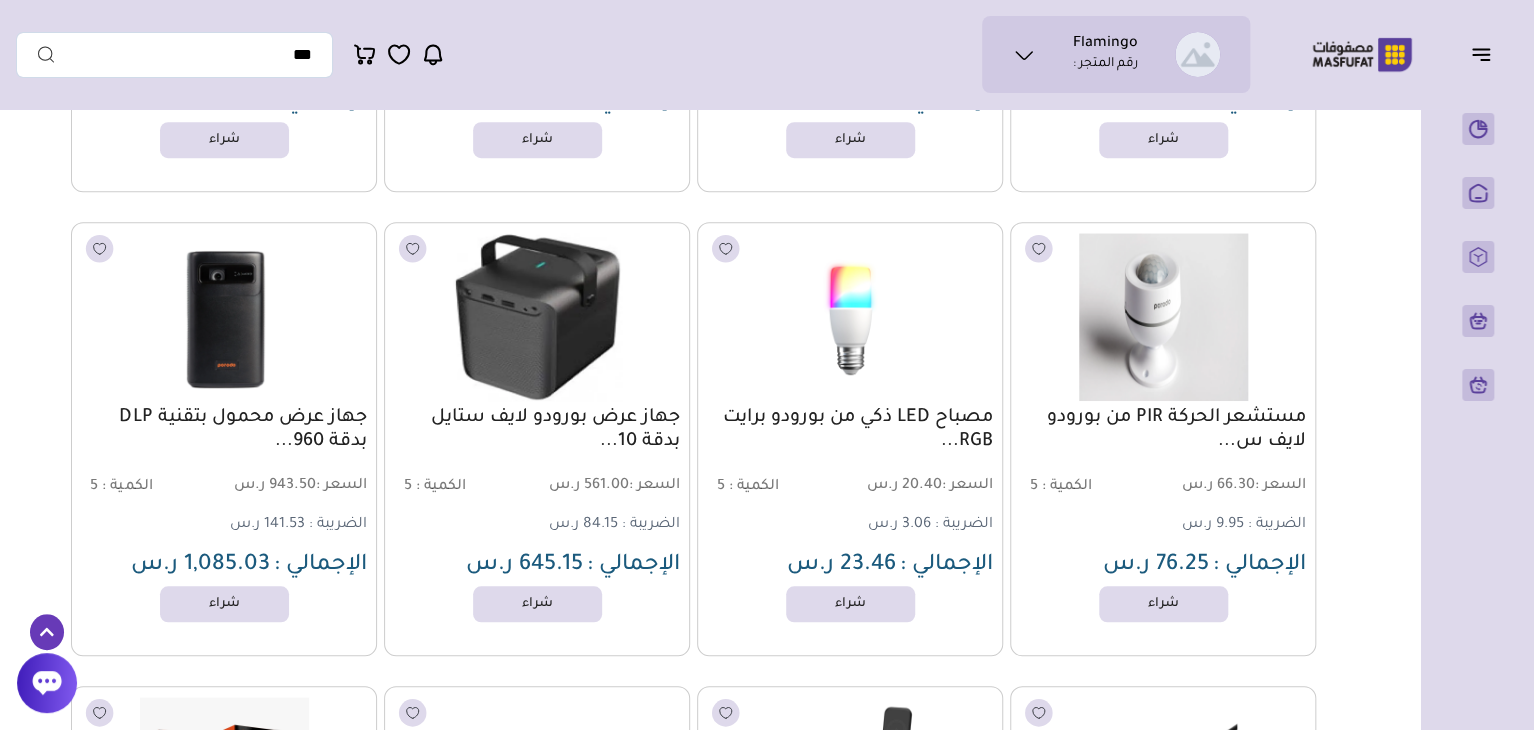 click on "مصباح LED ذكي من بورودو برايت RGB..." at bounding box center (850, 430) 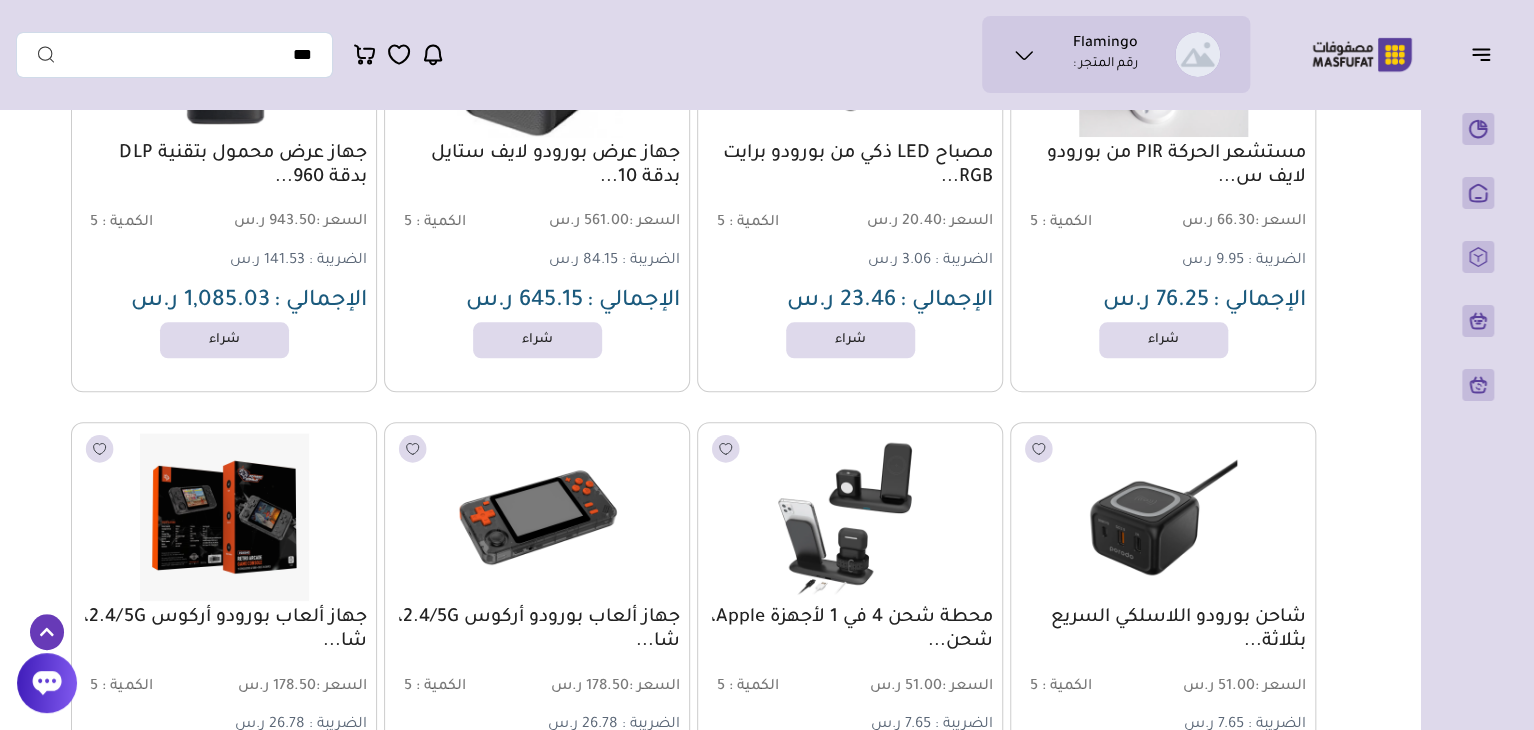 scroll, scrollTop: 880, scrollLeft: 0, axis: vertical 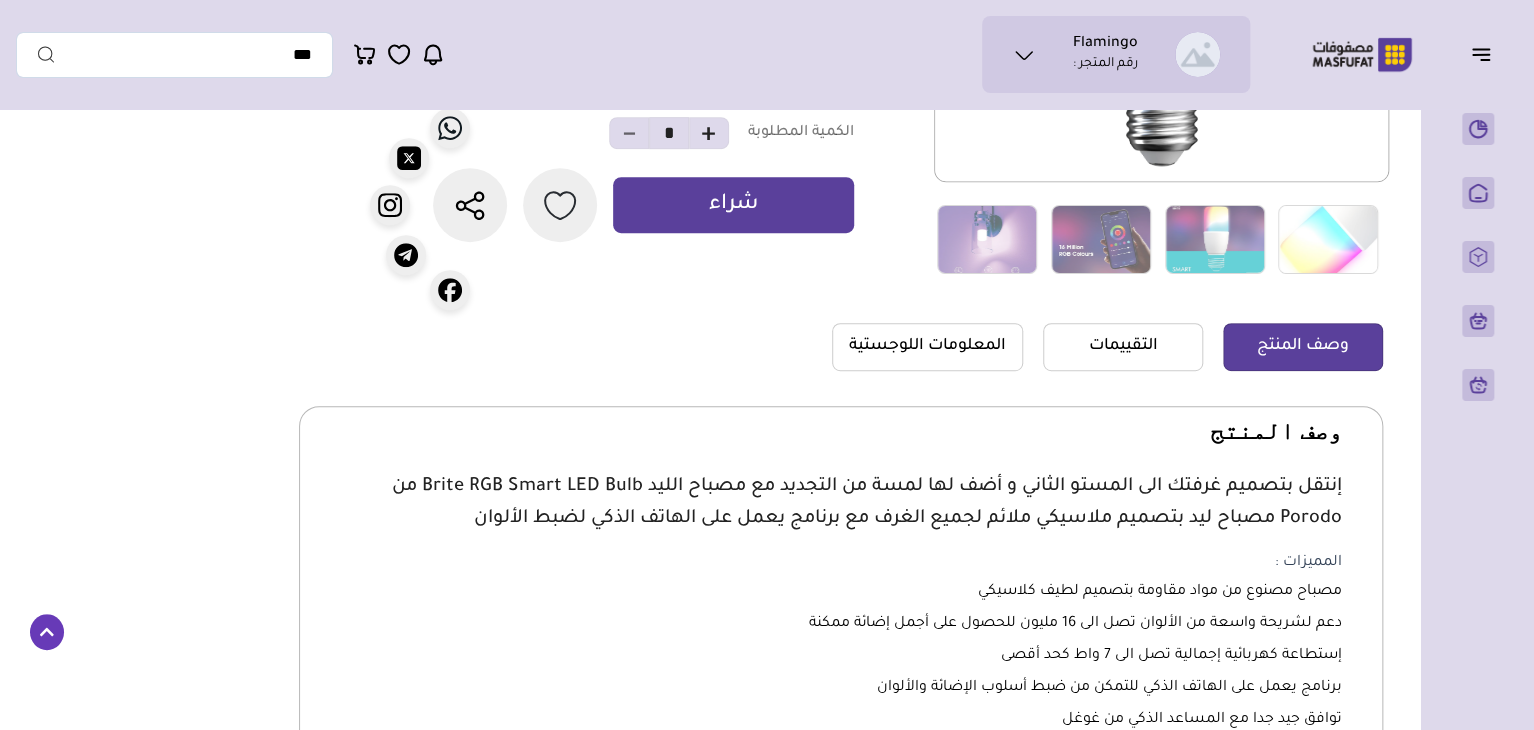 type 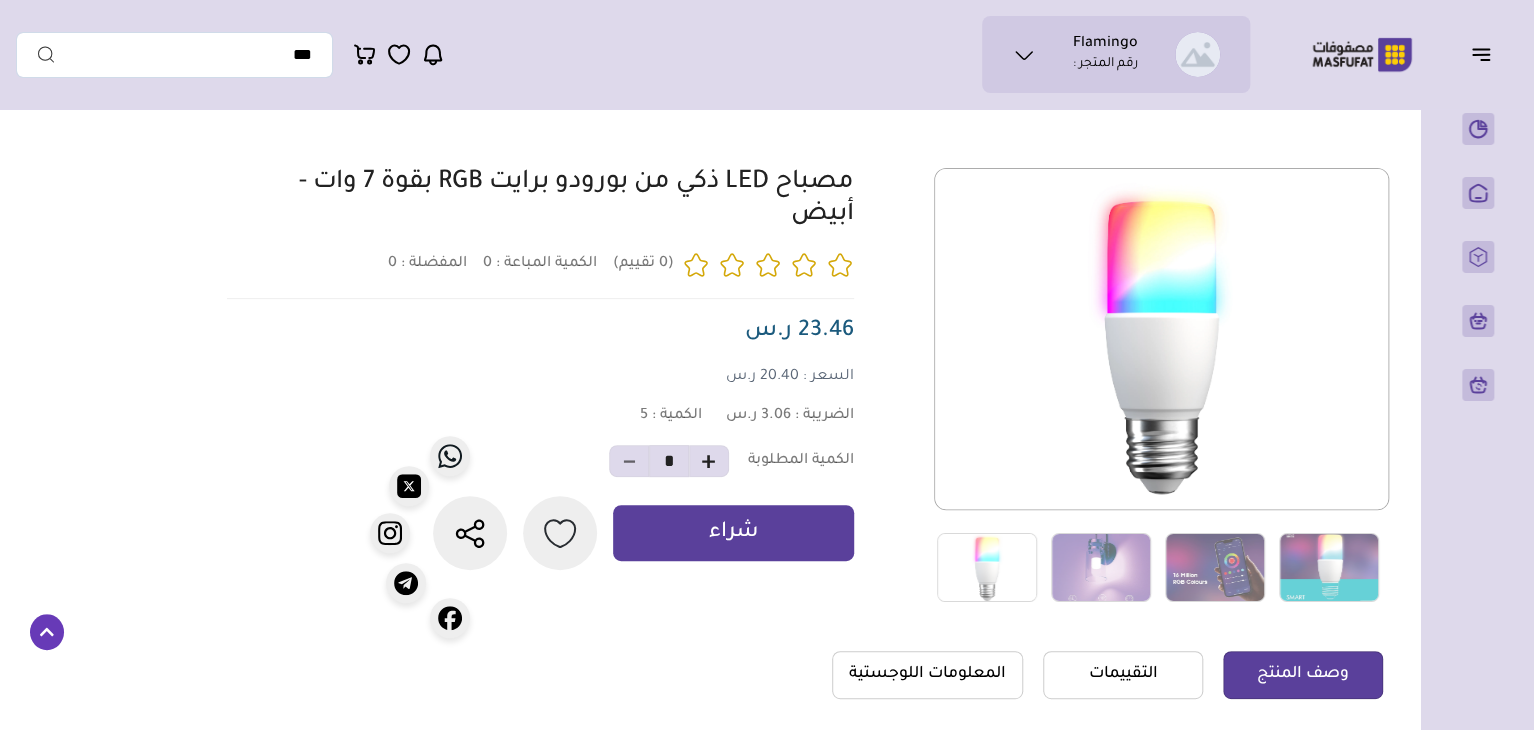 scroll, scrollTop: 0, scrollLeft: 0, axis: both 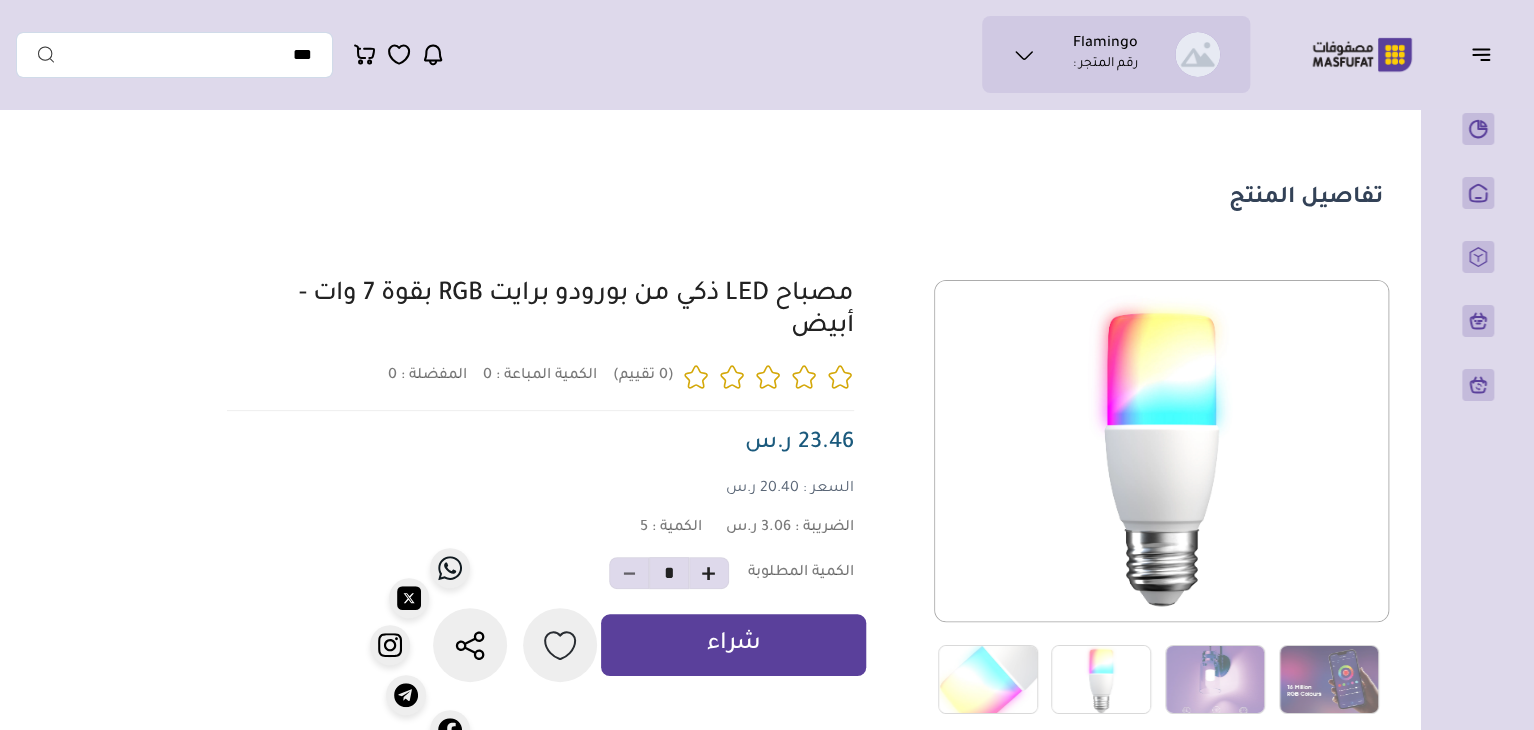 click on "شراء" at bounding box center (734, 645) 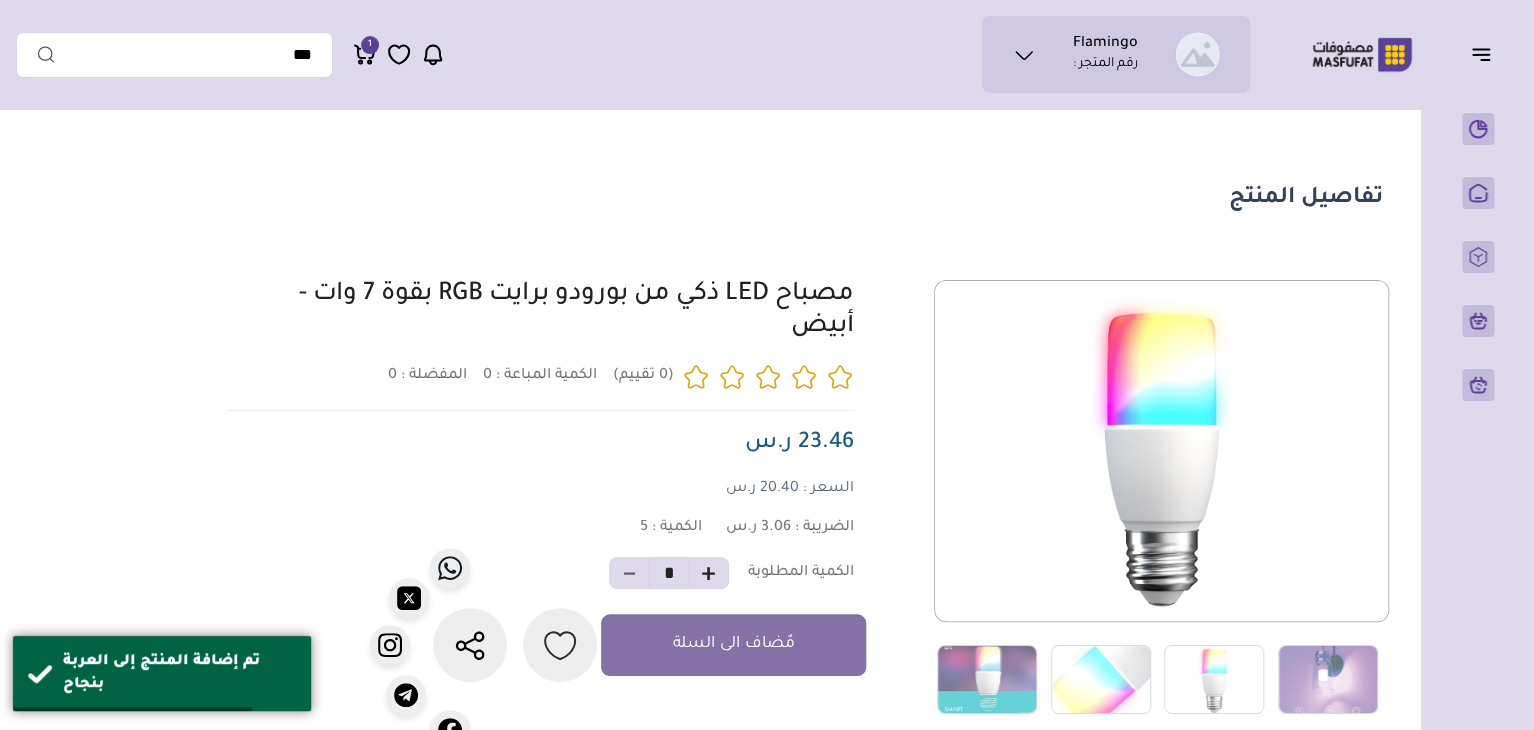 click on "Flamingo
رقم المتجر :" at bounding box center (1116, 54) 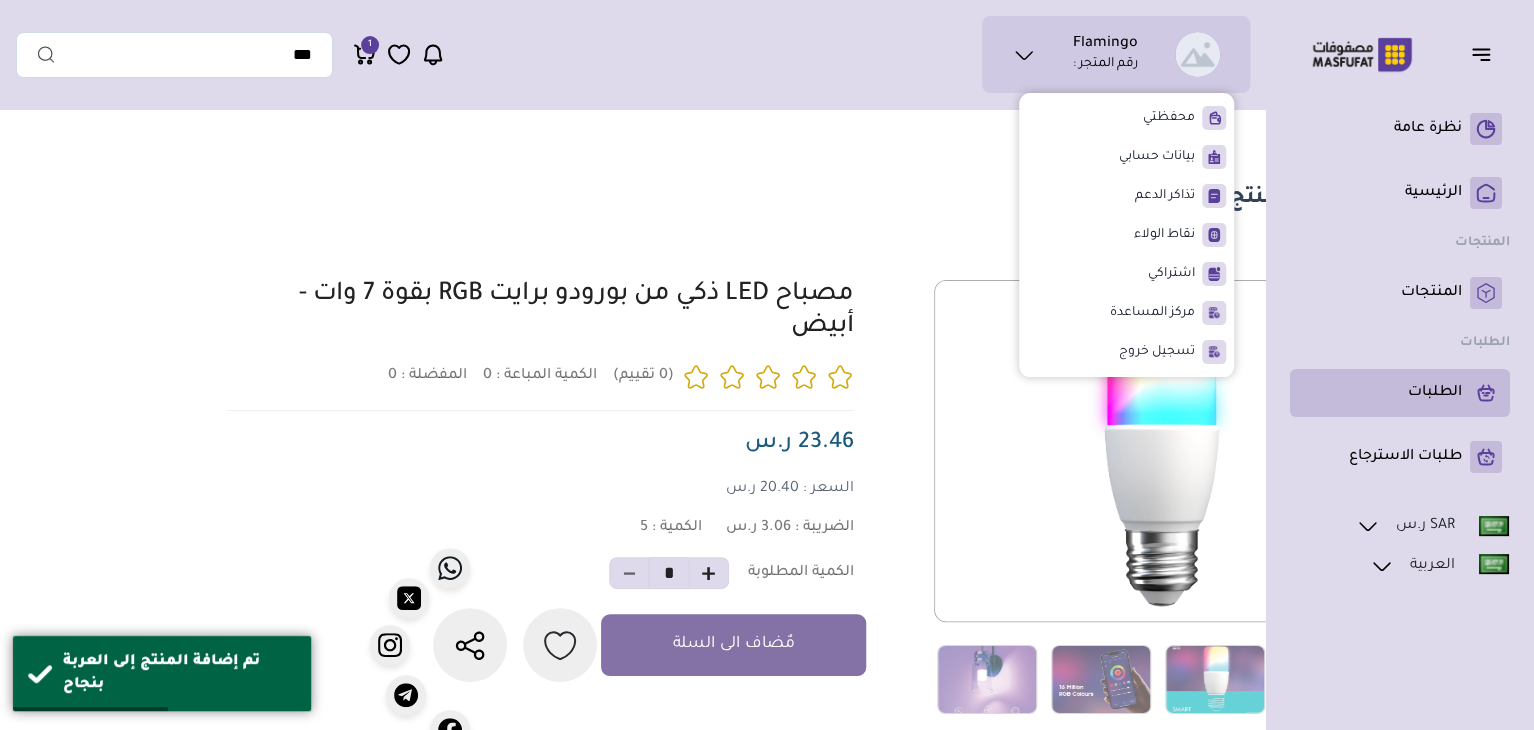 click on "الطلبات" at bounding box center [1435, 393] 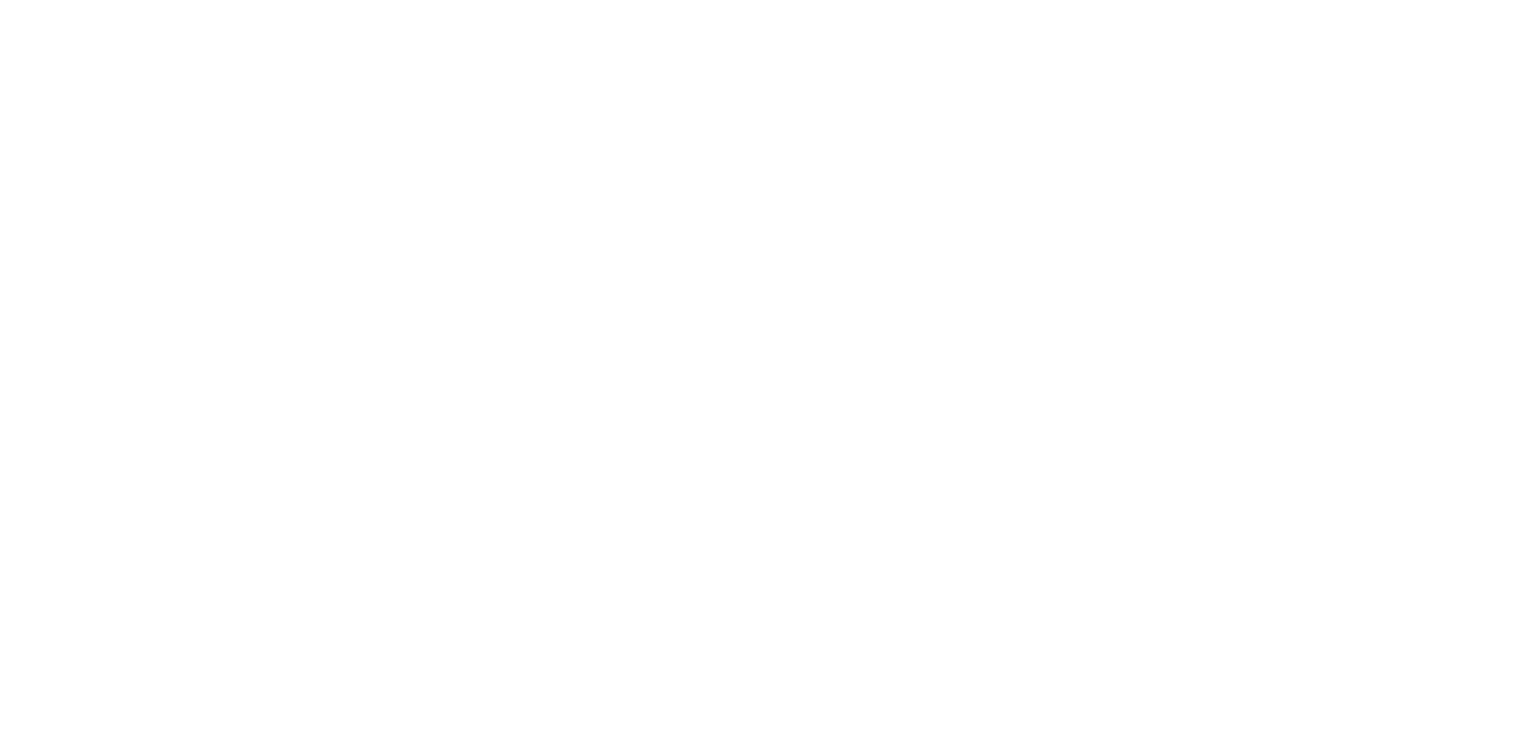 scroll, scrollTop: 0, scrollLeft: 0, axis: both 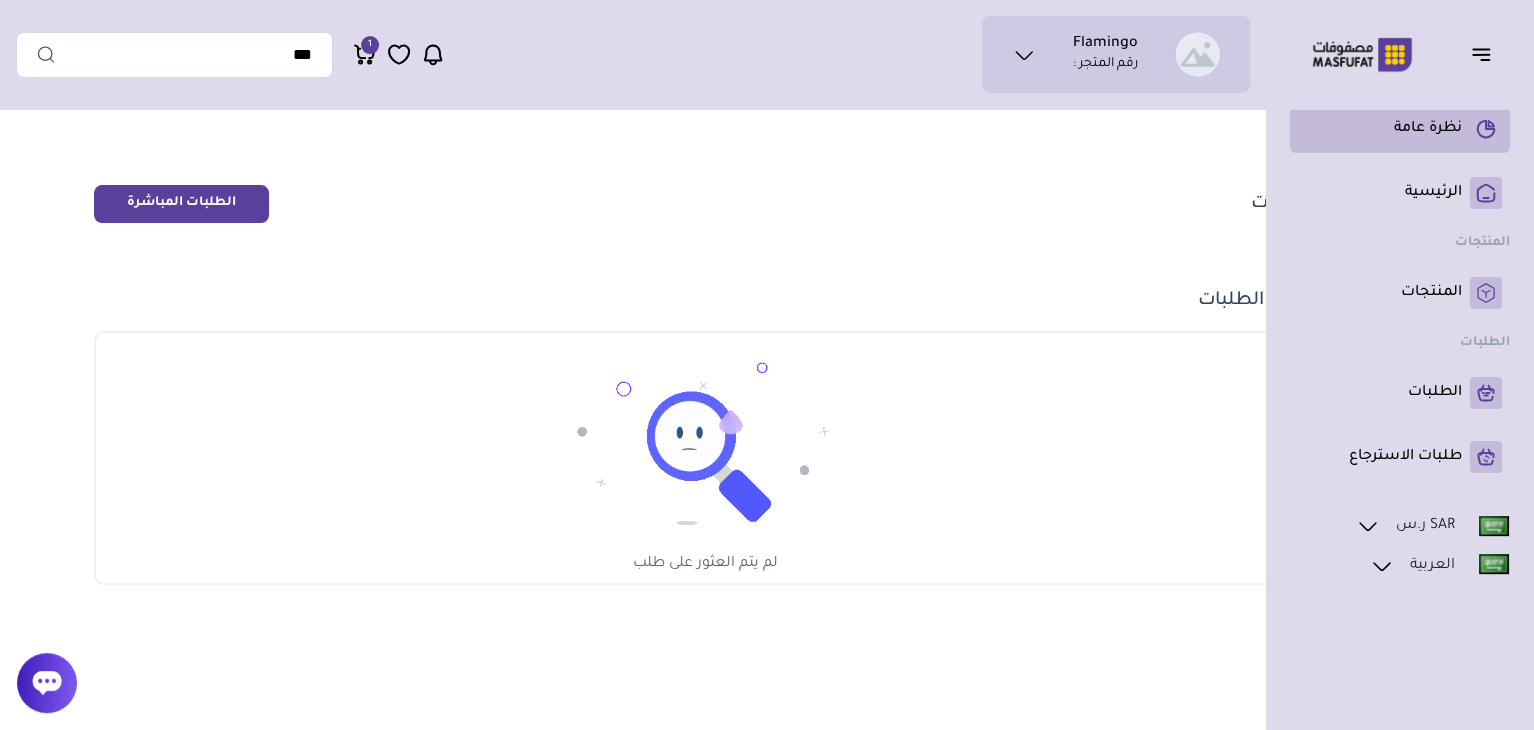 click on "نظرة عامة" at bounding box center [1428, 129] 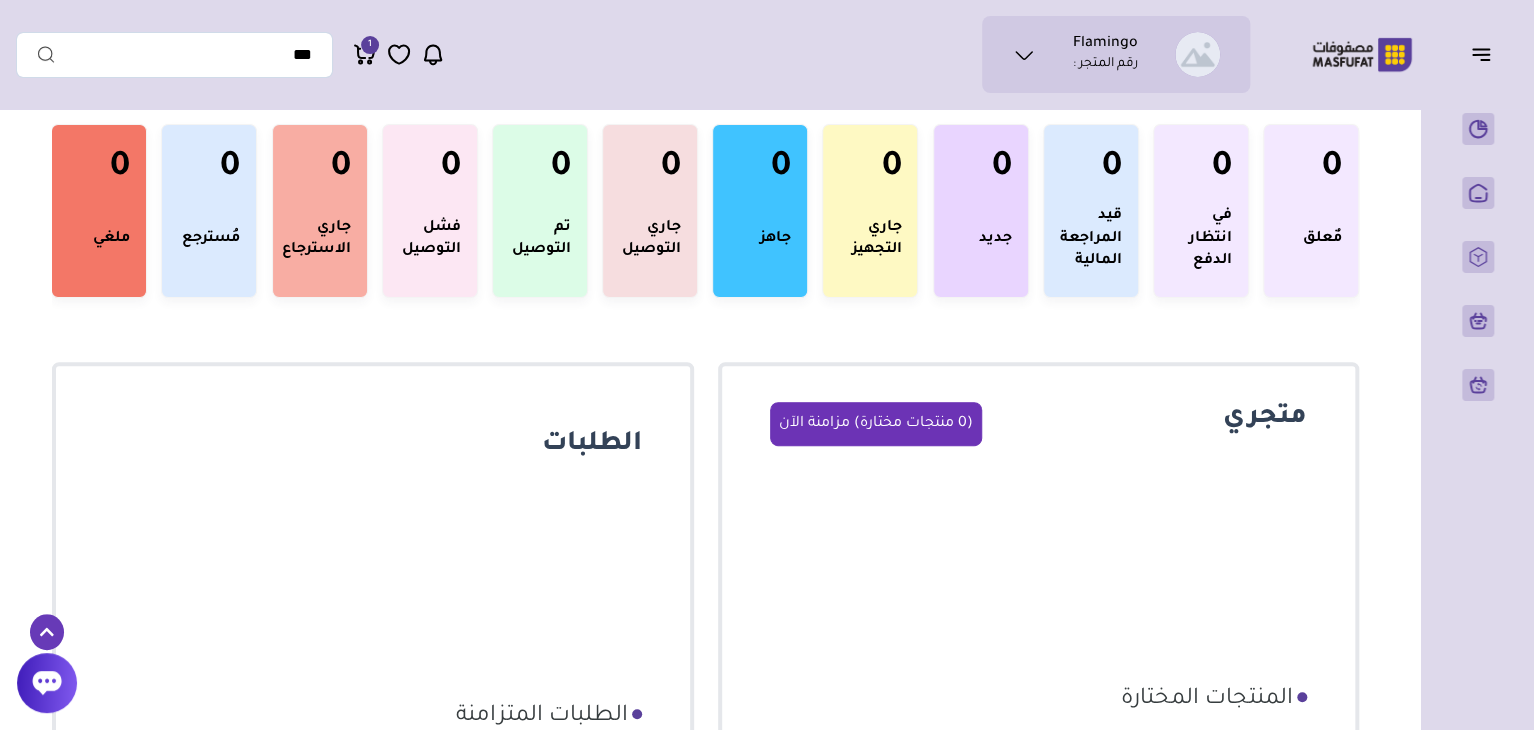 scroll, scrollTop: 284, scrollLeft: 0, axis: vertical 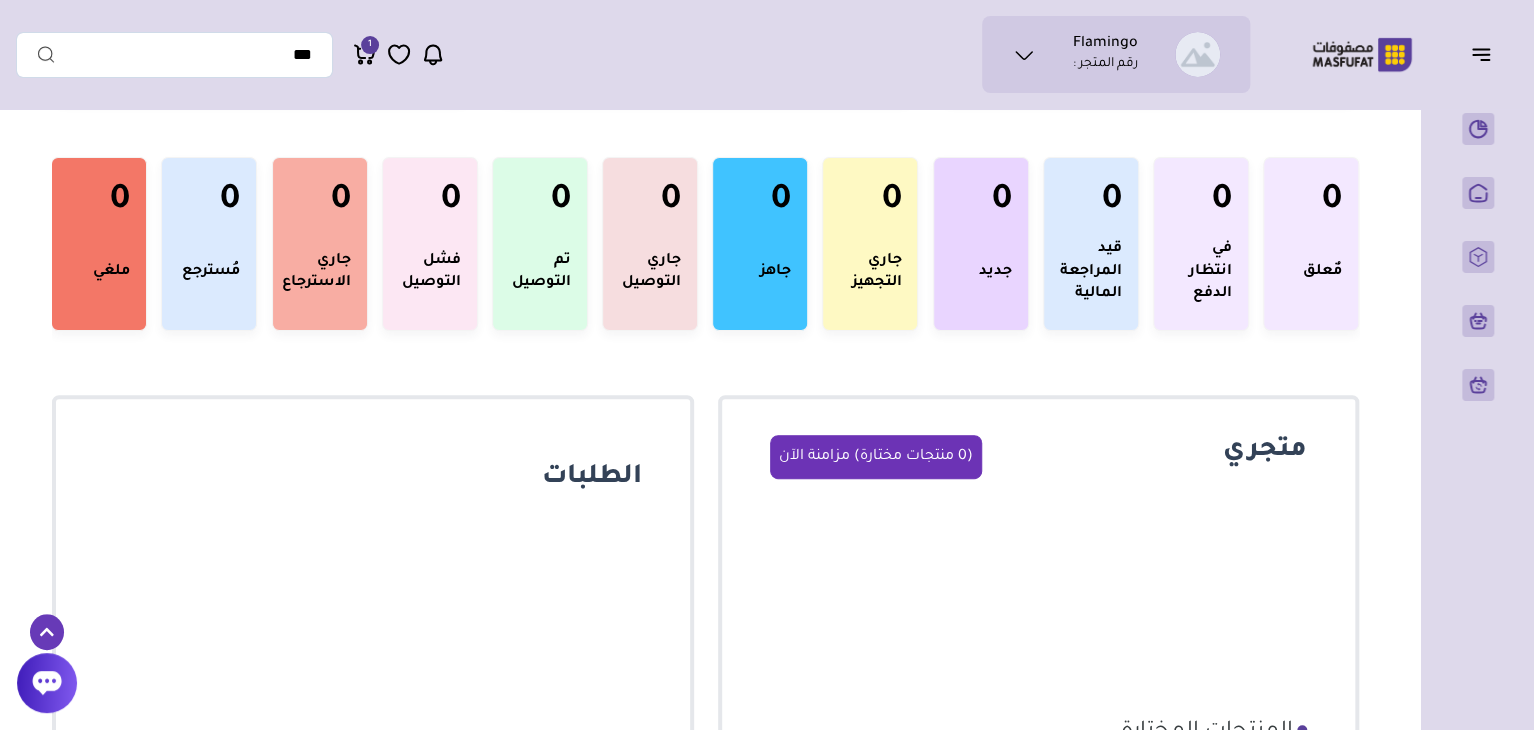 click on "(0 منتجات مختارة) مزامنة الآن" at bounding box center (876, 457) 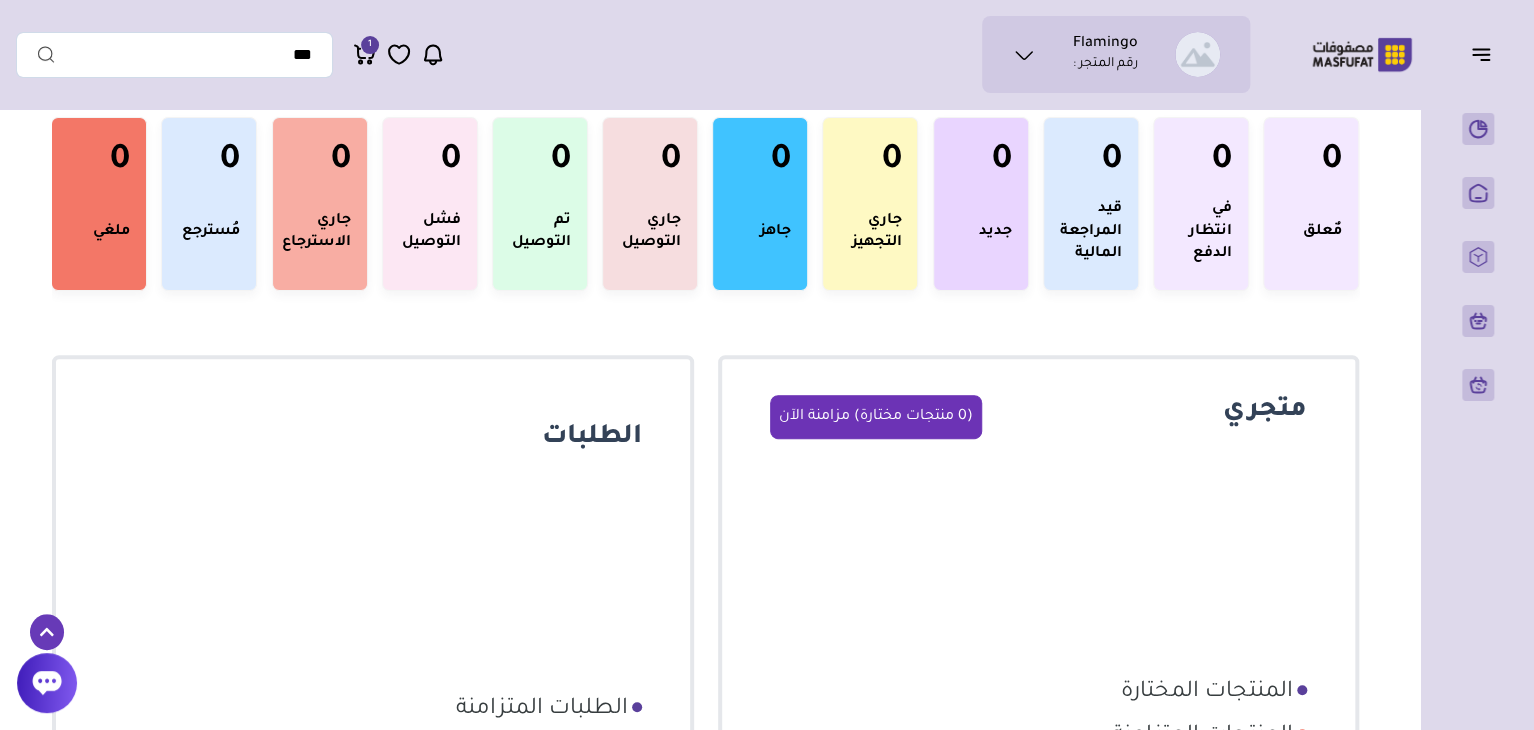 click on "(0 منتجات مختارة) مزامنة الآن" at bounding box center [876, 417] 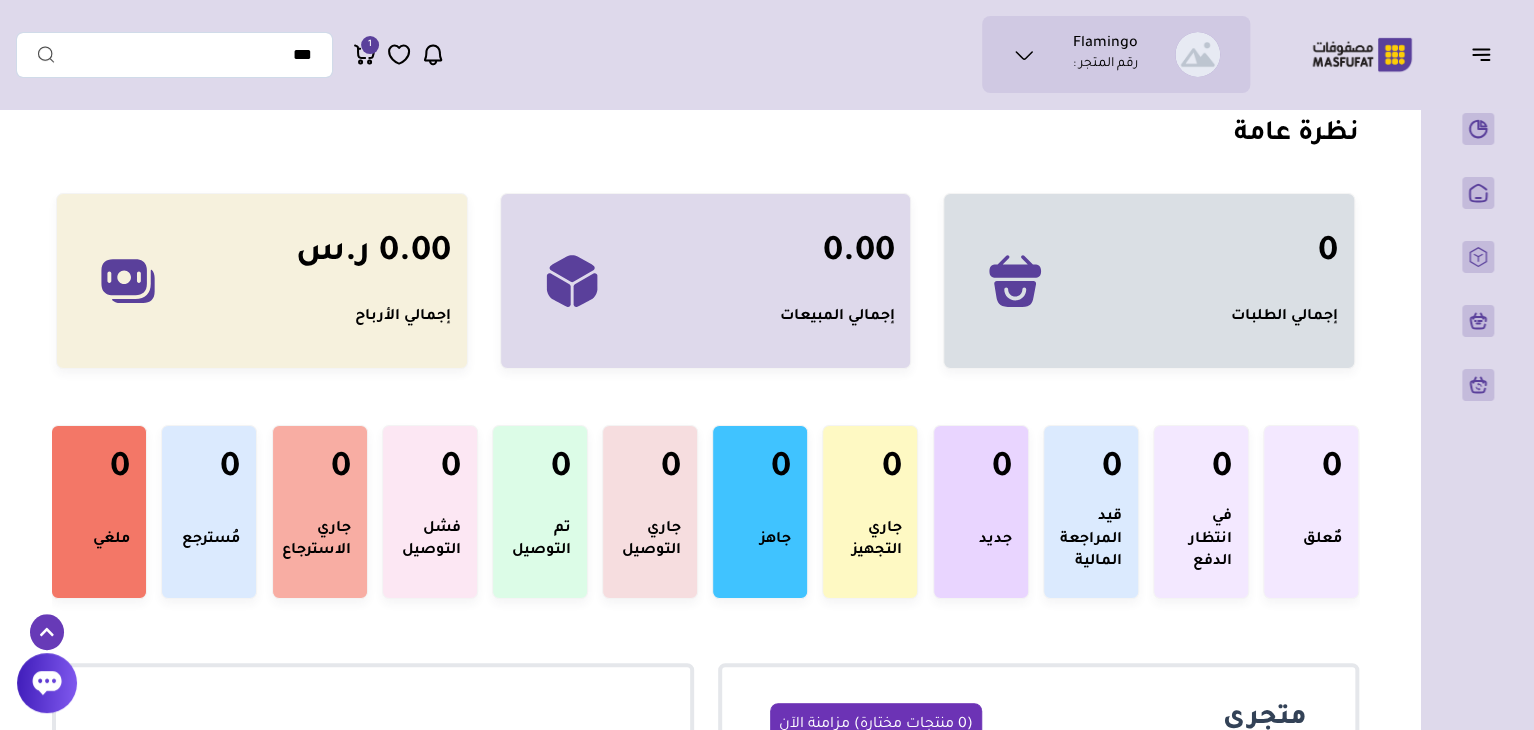 scroll, scrollTop: 0, scrollLeft: 0, axis: both 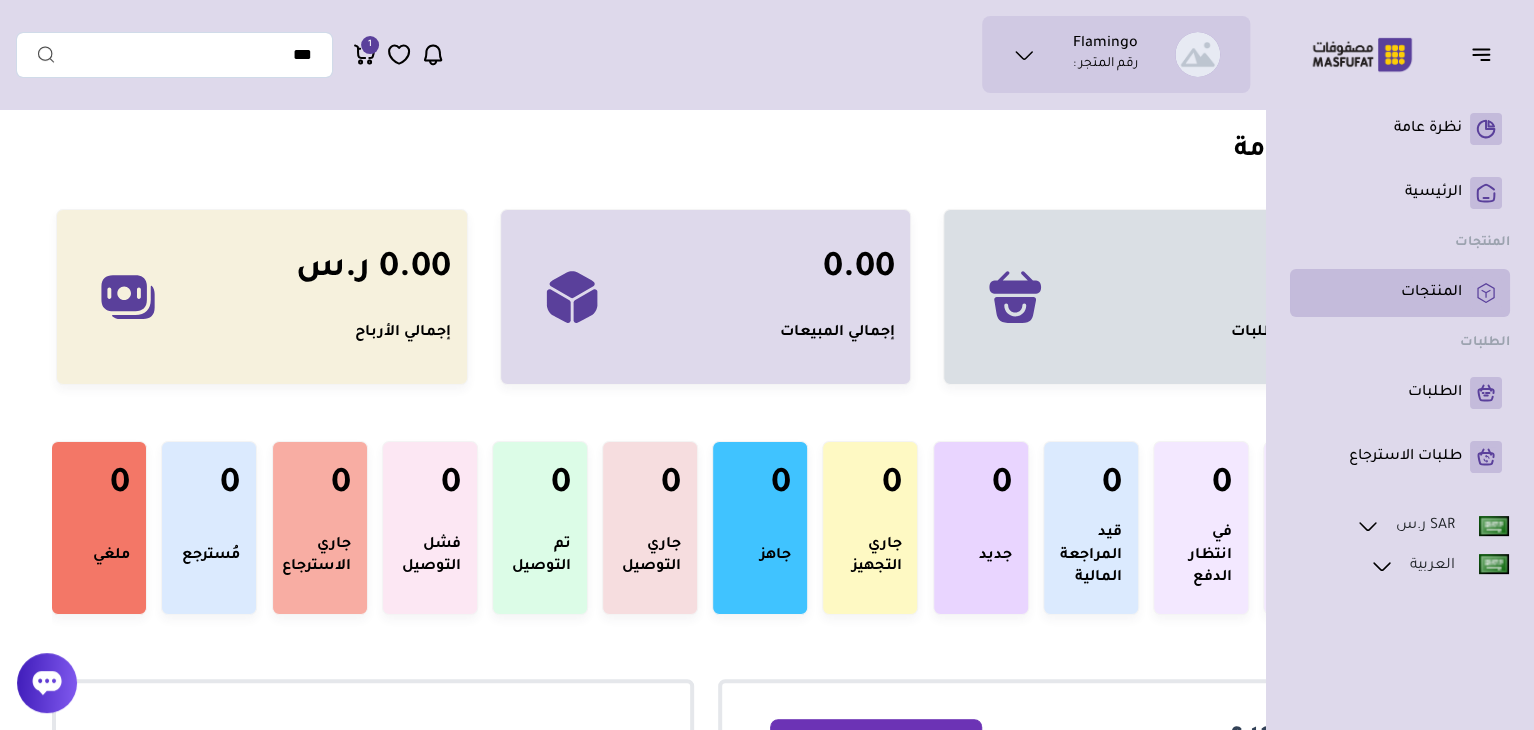 click on "المنتجات" at bounding box center [1431, 293] 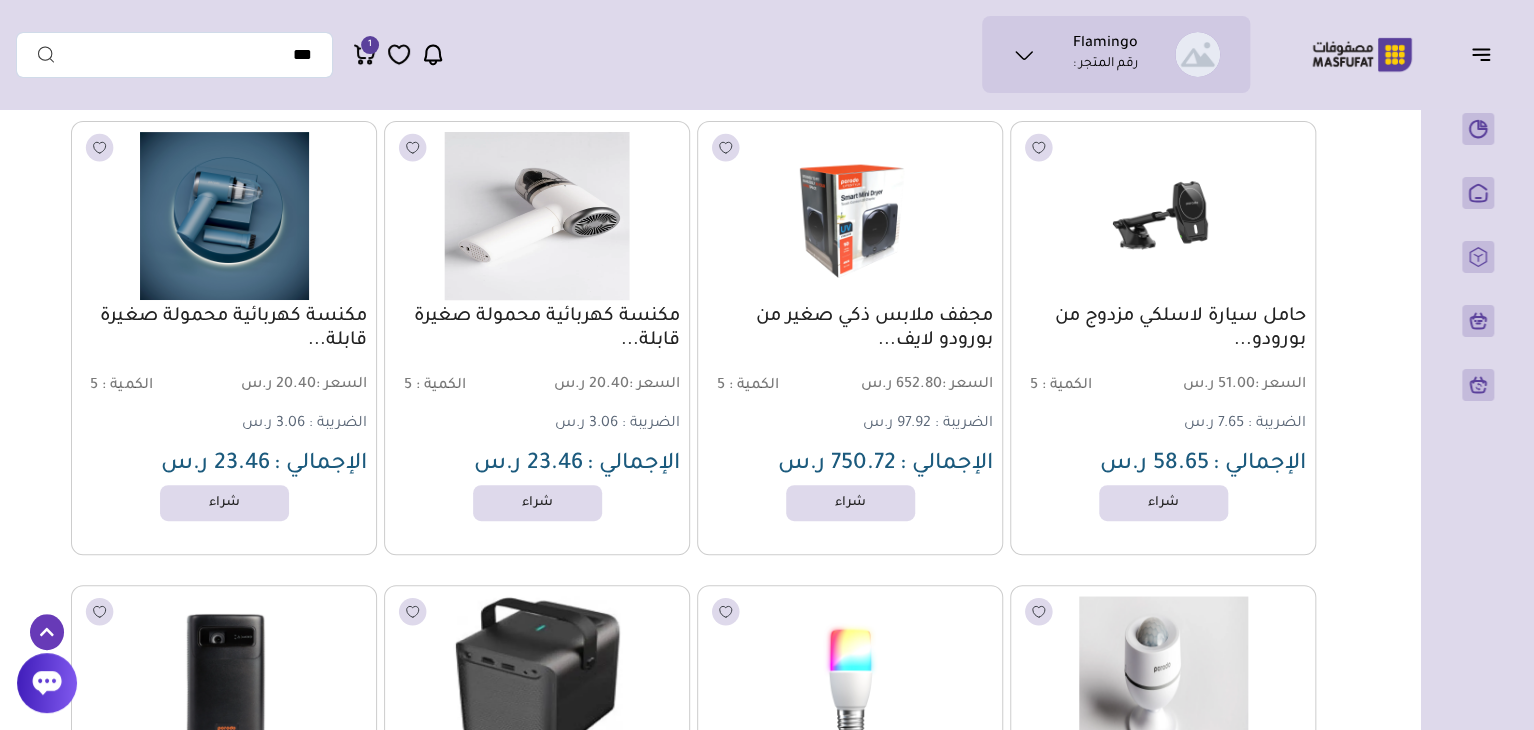 scroll, scrollTop: 240, scrollLeft: 0, axis: vertical 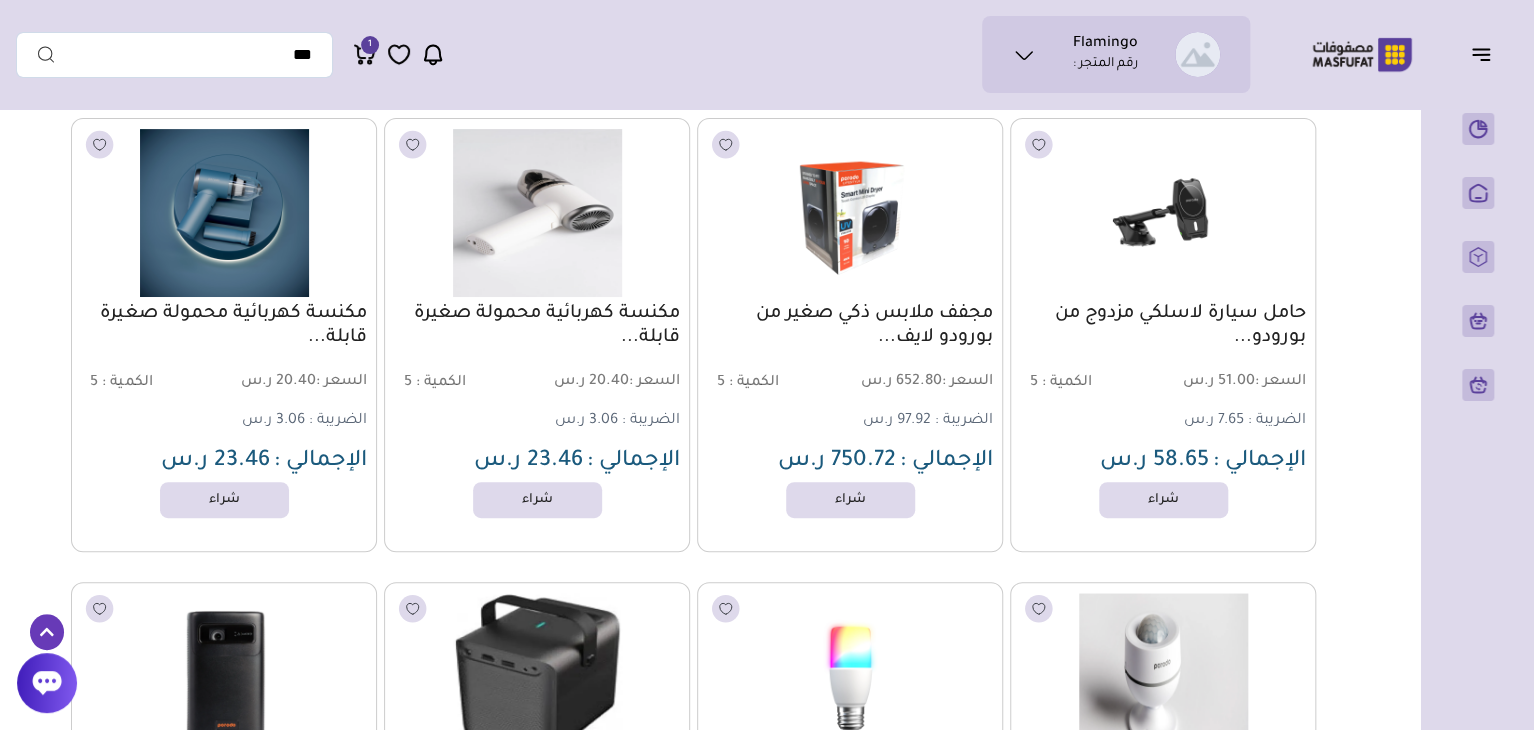 click on "مكنسة كهربائية محمولة صغيرة قابلة..." at bounding box center (537, 326) 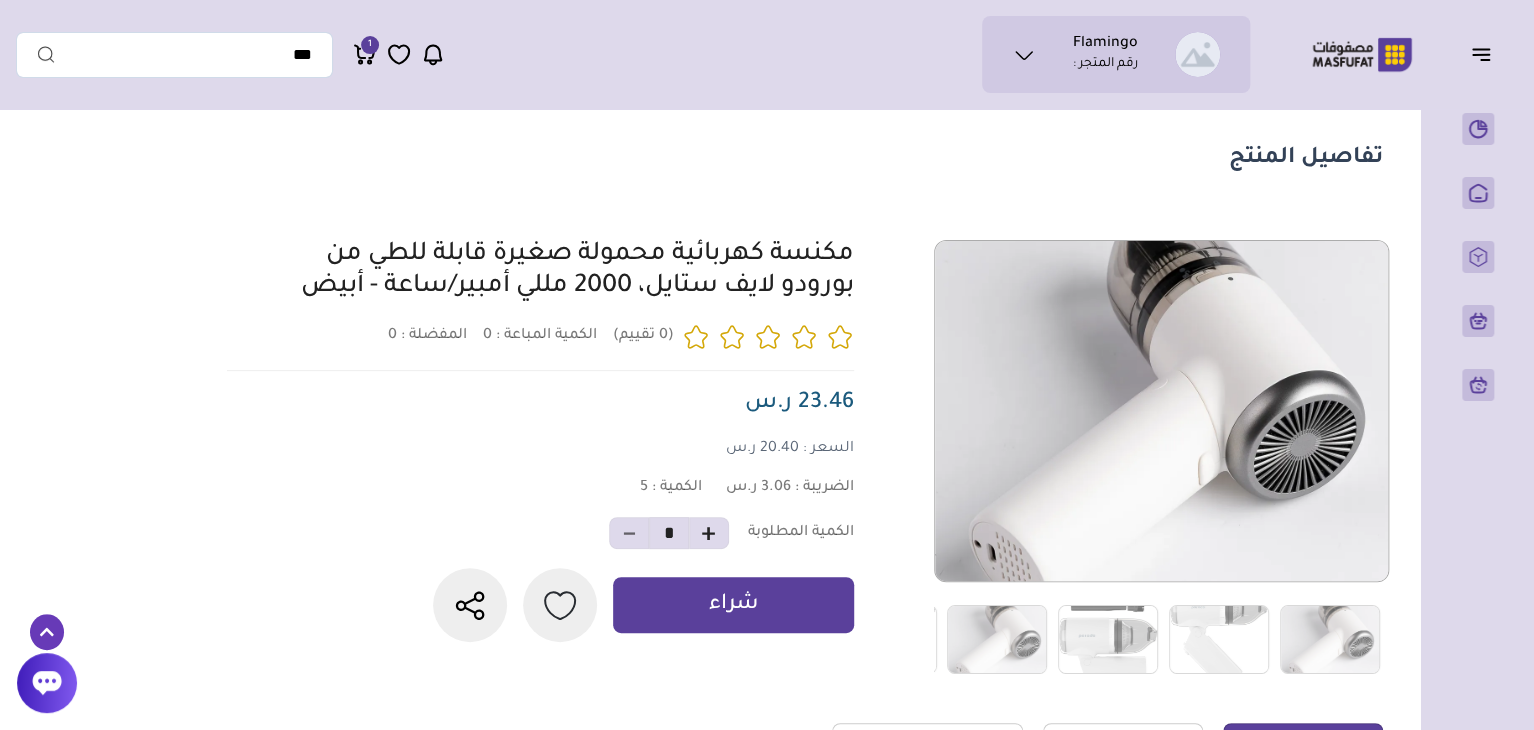 scroll, scrollTop: 0, scrollLeft: 0, axis: both 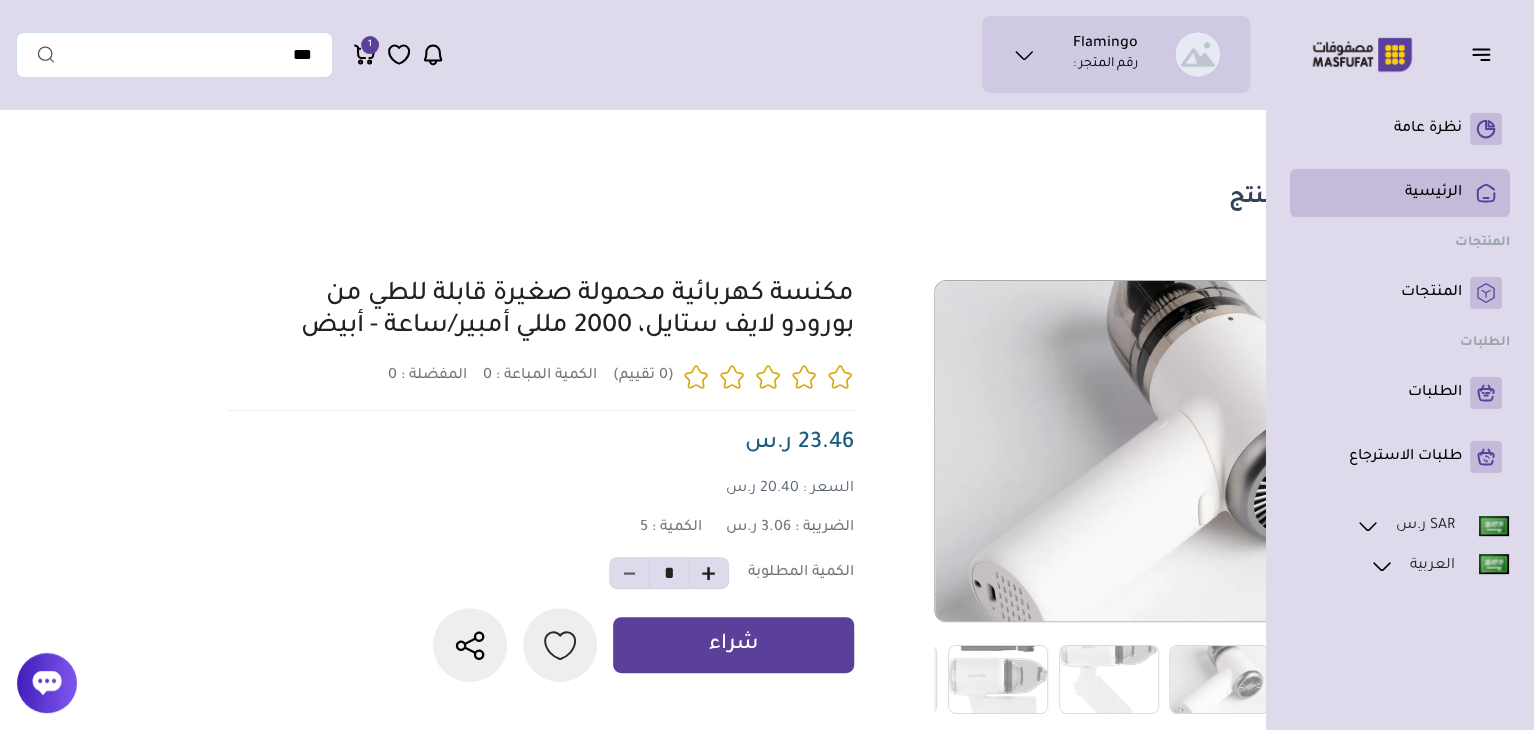 click on "الرئيسية" at bounding box center (1400, 193) 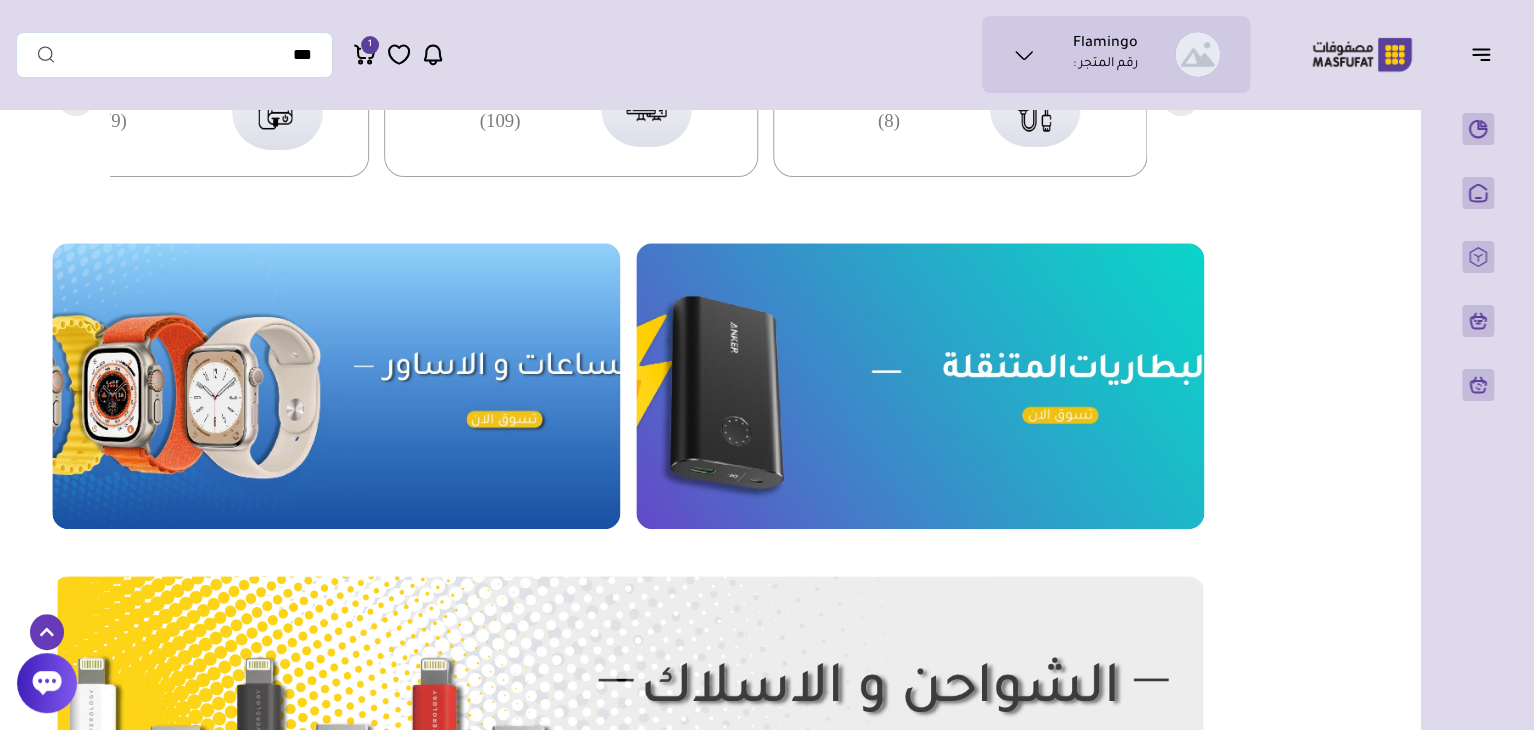 scroll, scrollTop: 640, scrollLeft: 0, axis: vertical 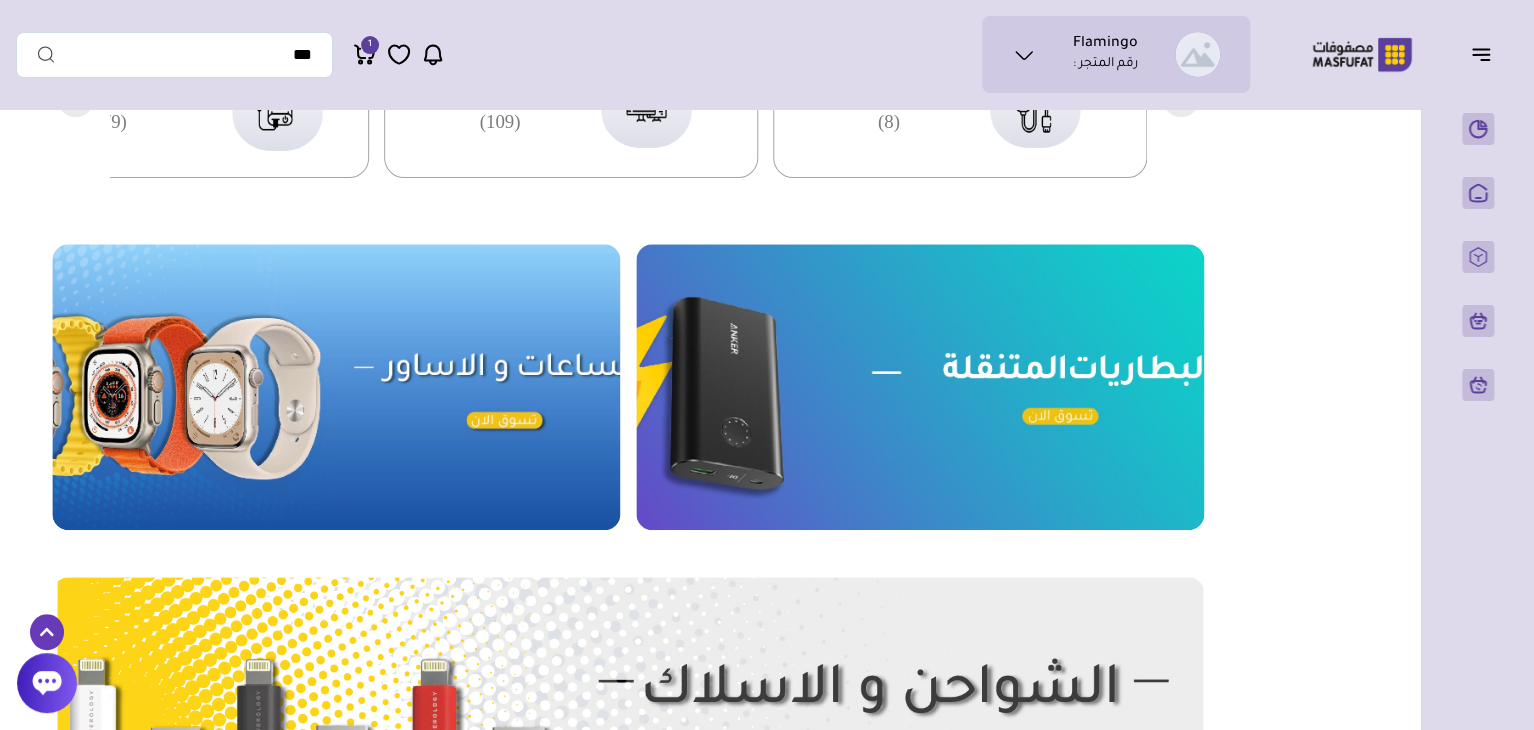 click at bounding box center (920, 387) 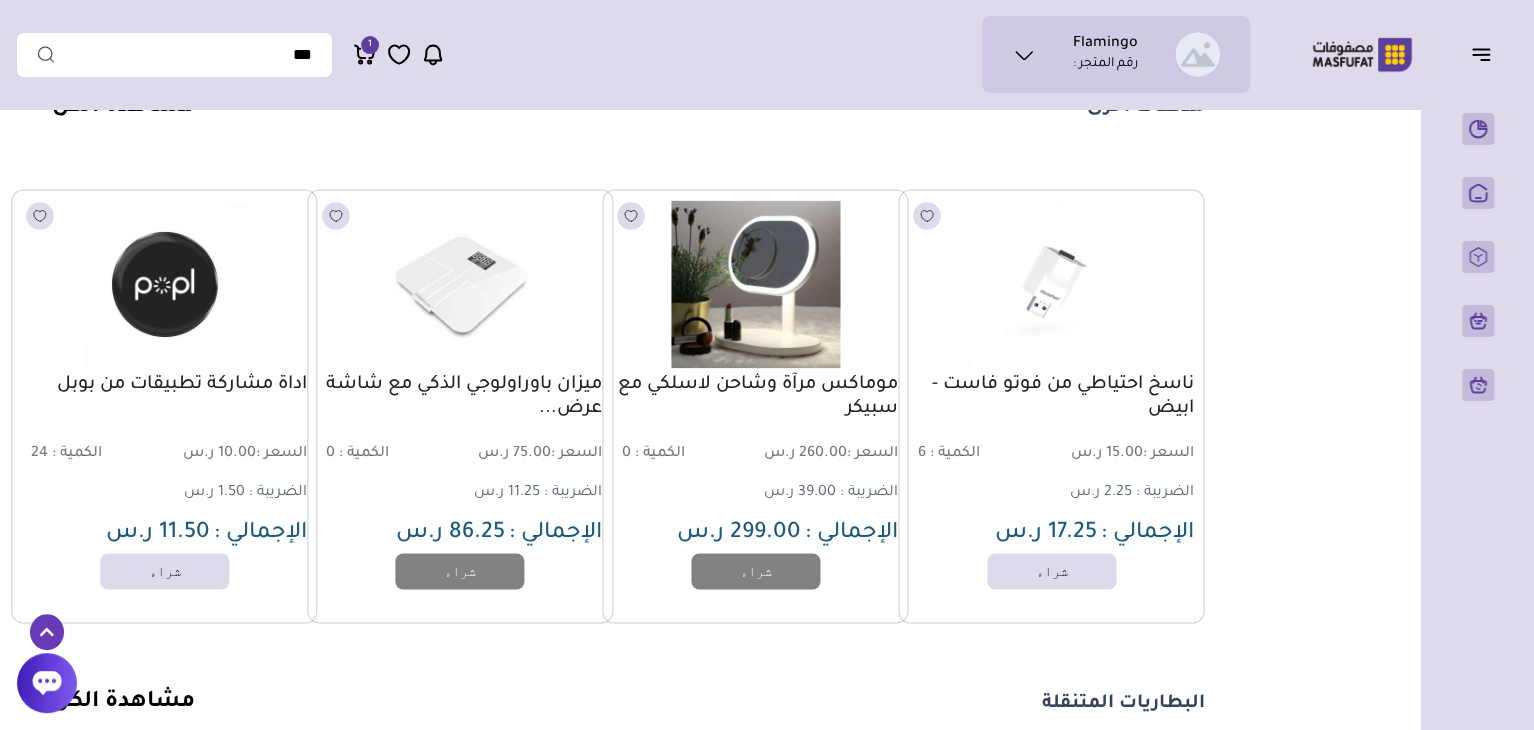 scroll, scrollTop: 1480, scrollLeft: 0, axis: vertical 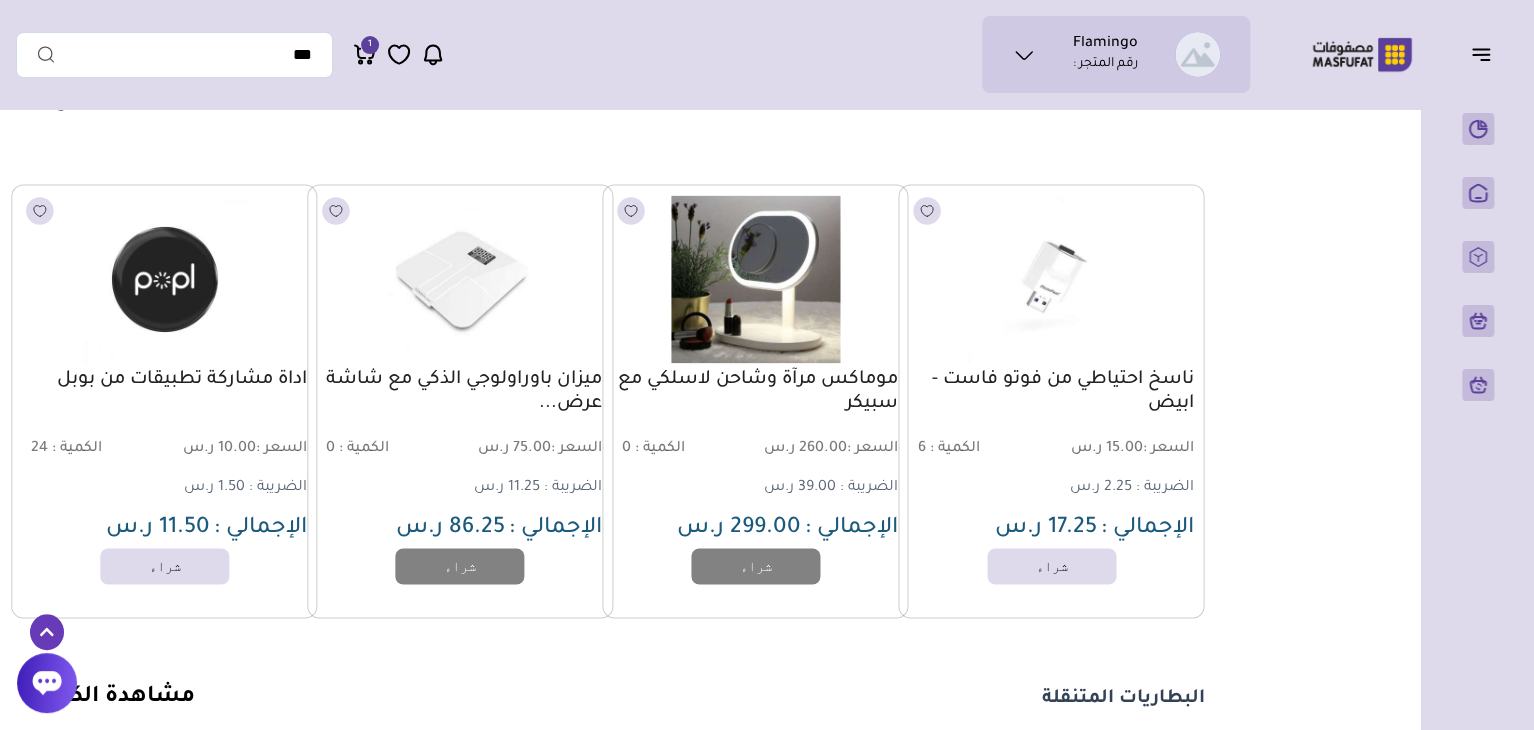 click on "ميزان باوراولوجي الذكي مع شاشة عرض..." at bounding box center [460, 392] 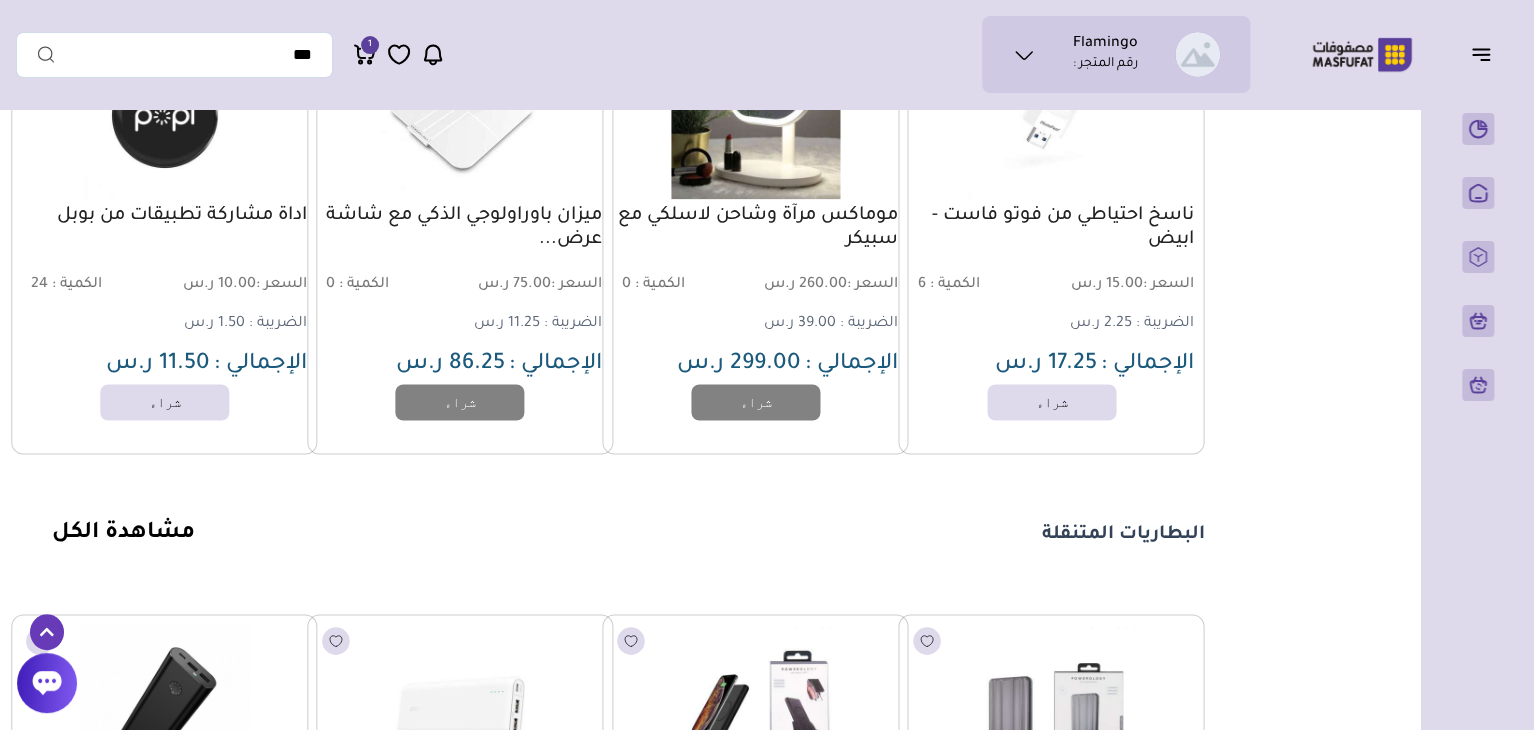 scroll, scrollTop: 1640, scrollLeft: 0, axis: vertical 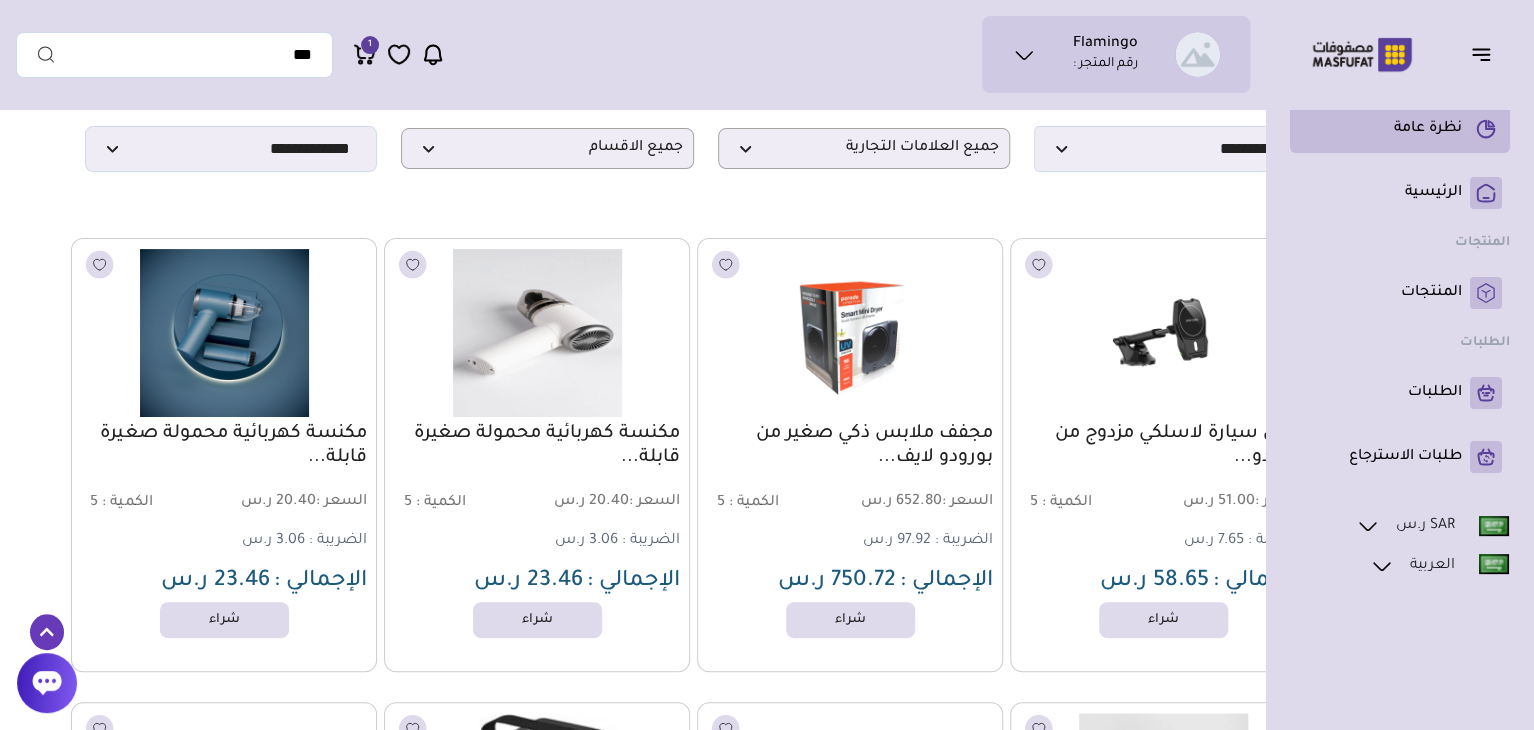 click on "نظرة عامة" at bounding box center (1428, 129) 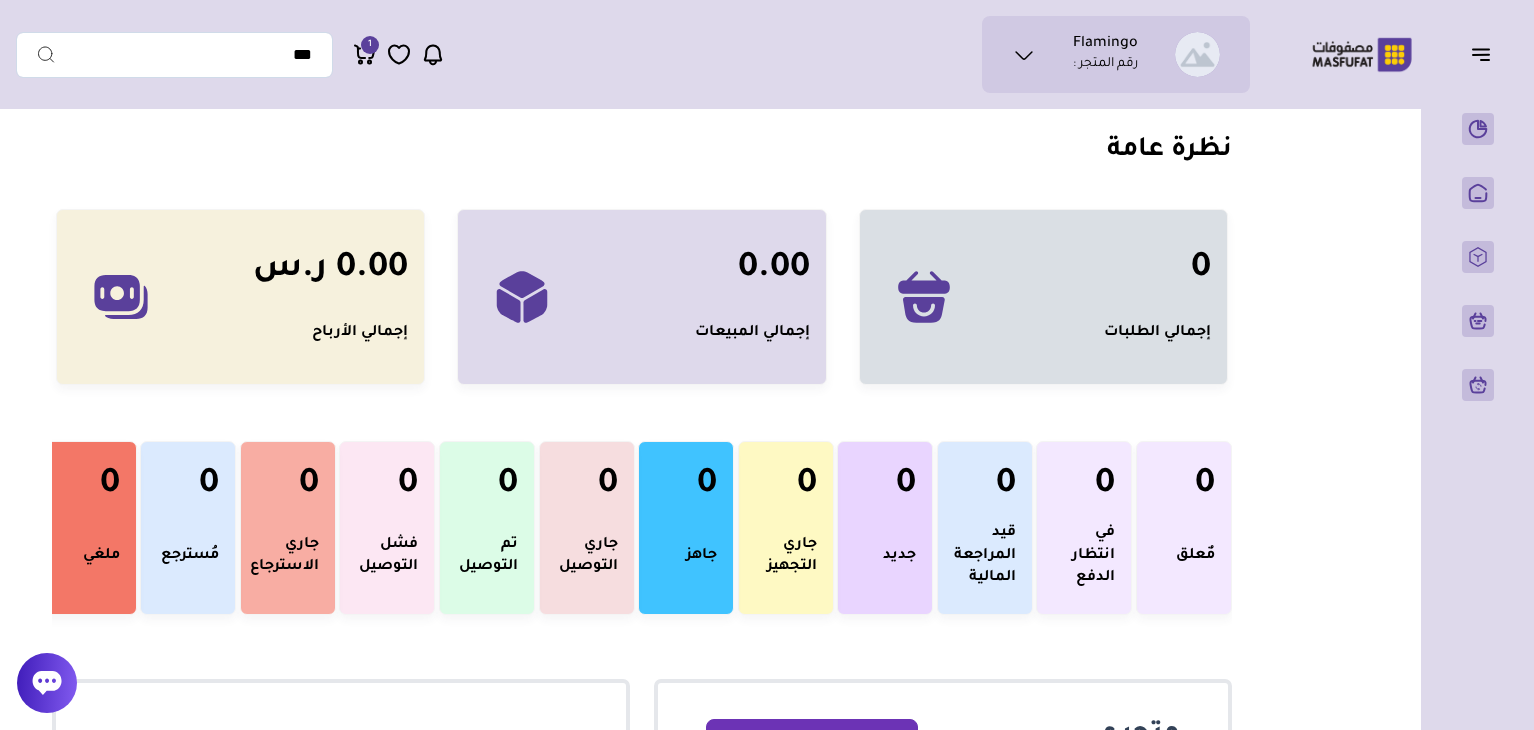scroll, scrollTop: 0, scrollLeft: 0, axis: both 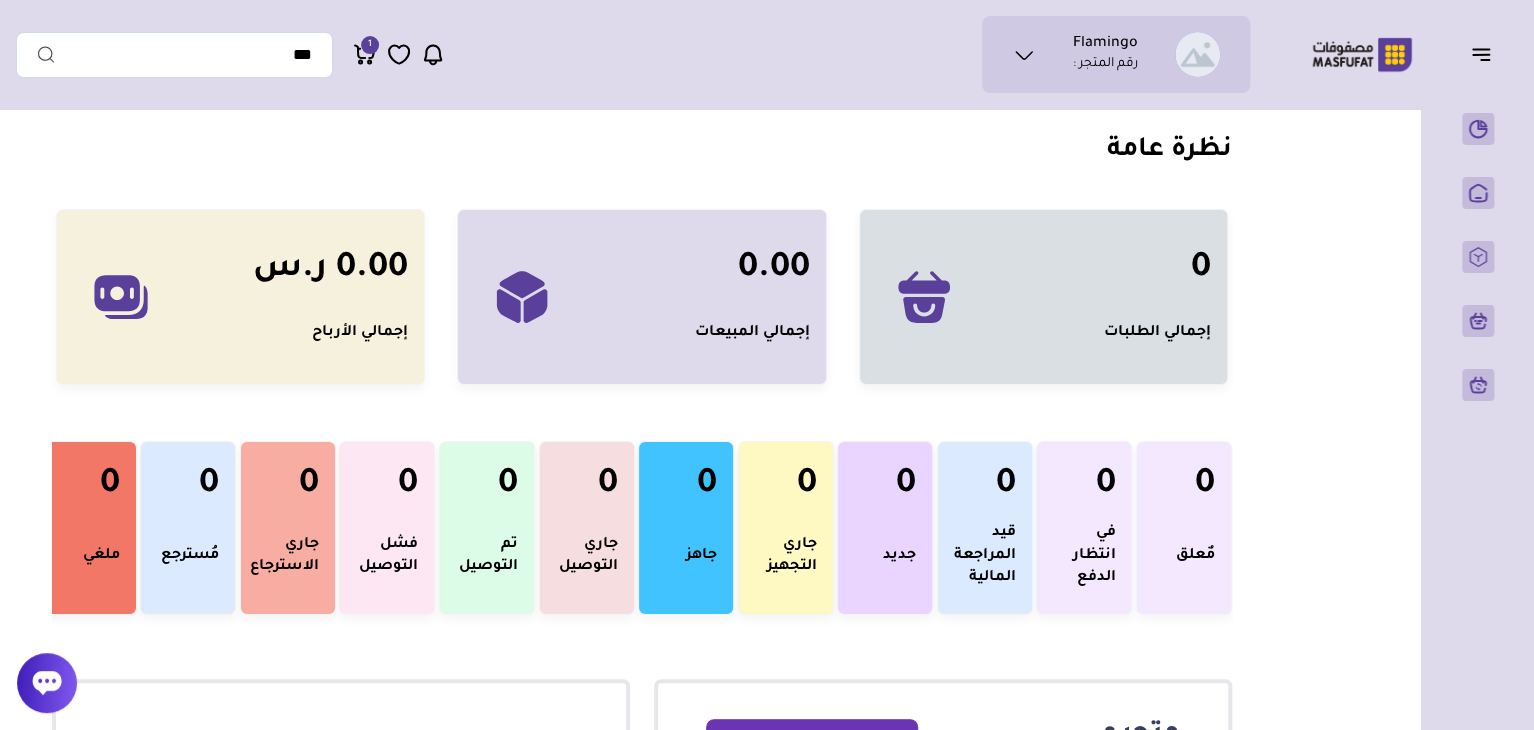 click on "Flamingo" at bounding box center [1105, 45] 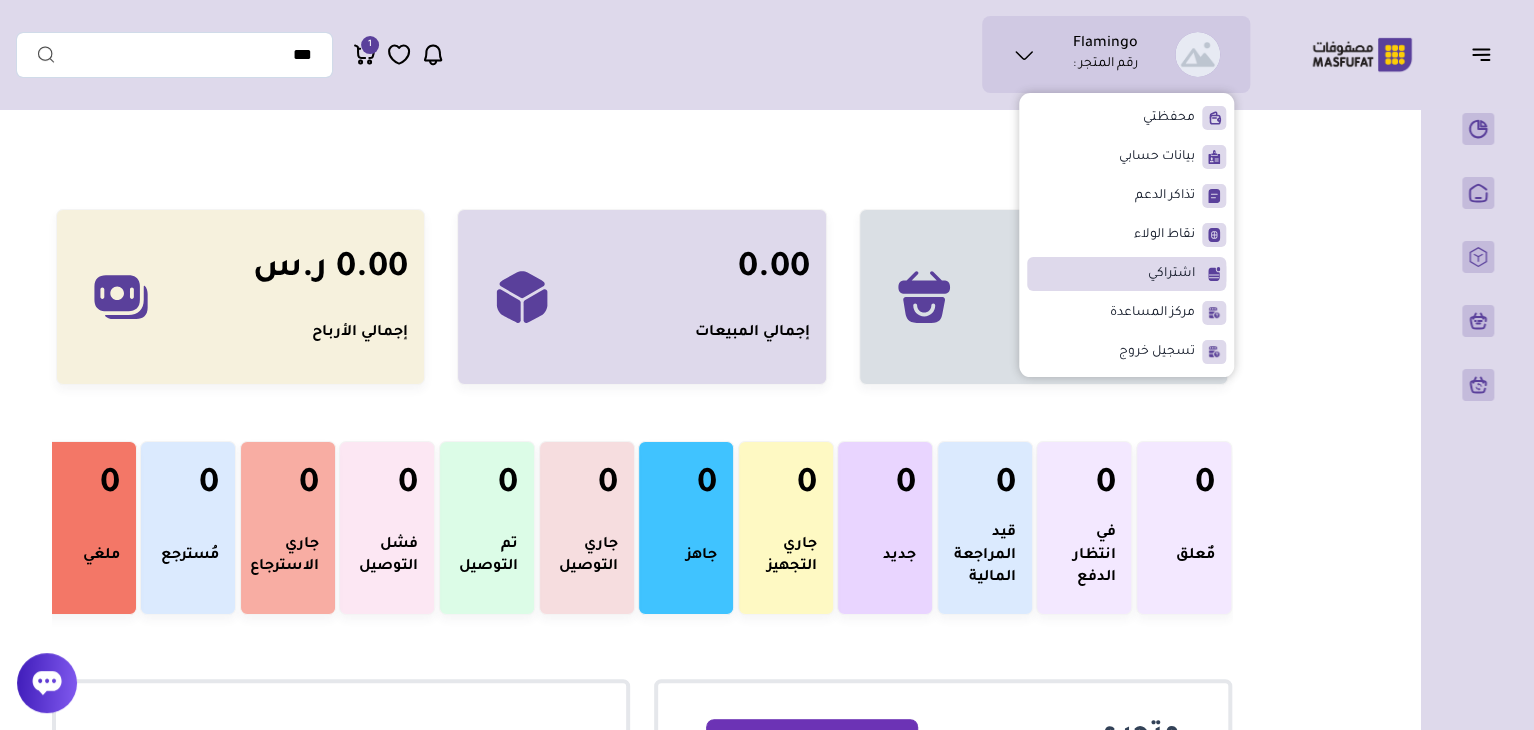 click on "اشتراكي" at bounding box center (1171, 274) 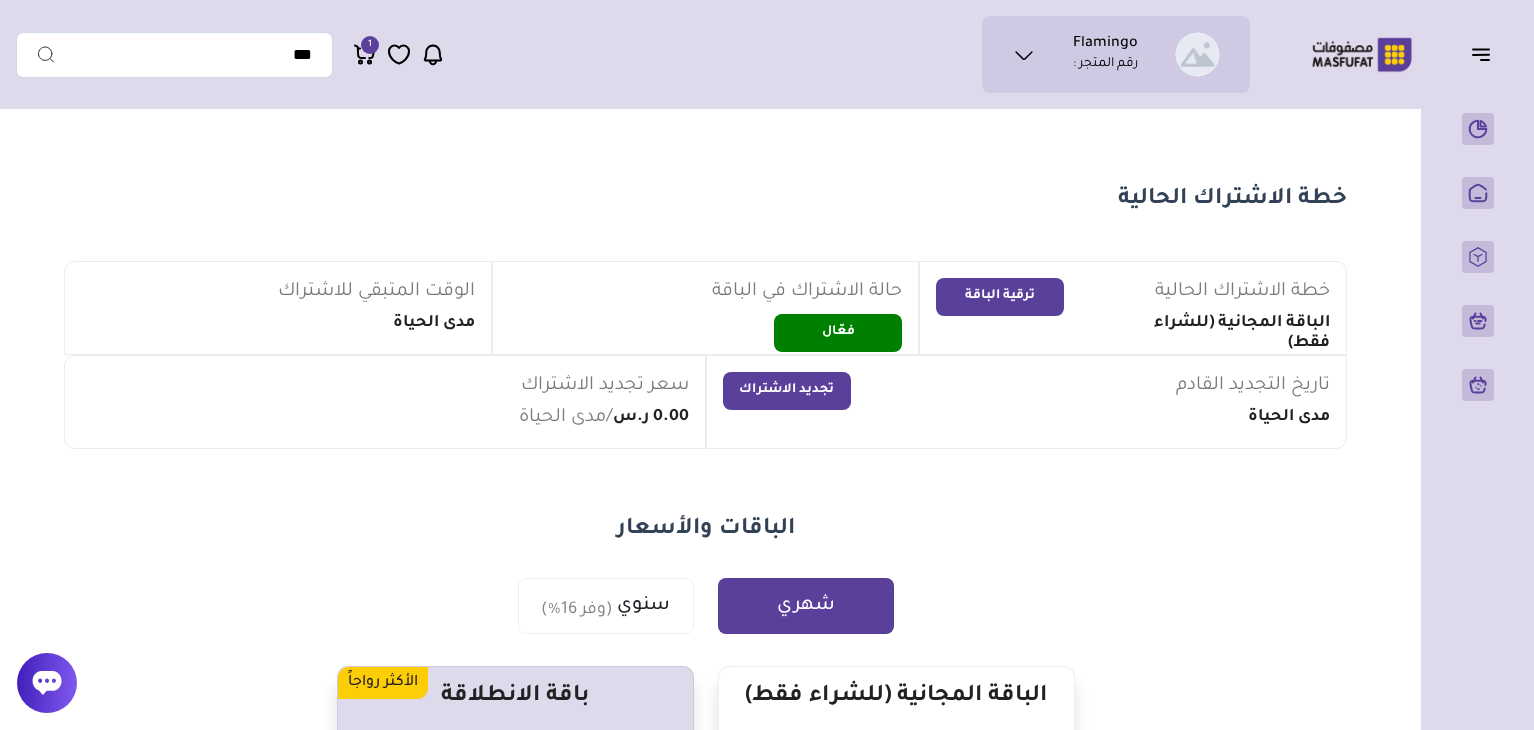 scroll, scrollTop: 0, scrollLeft: 0, axis: both 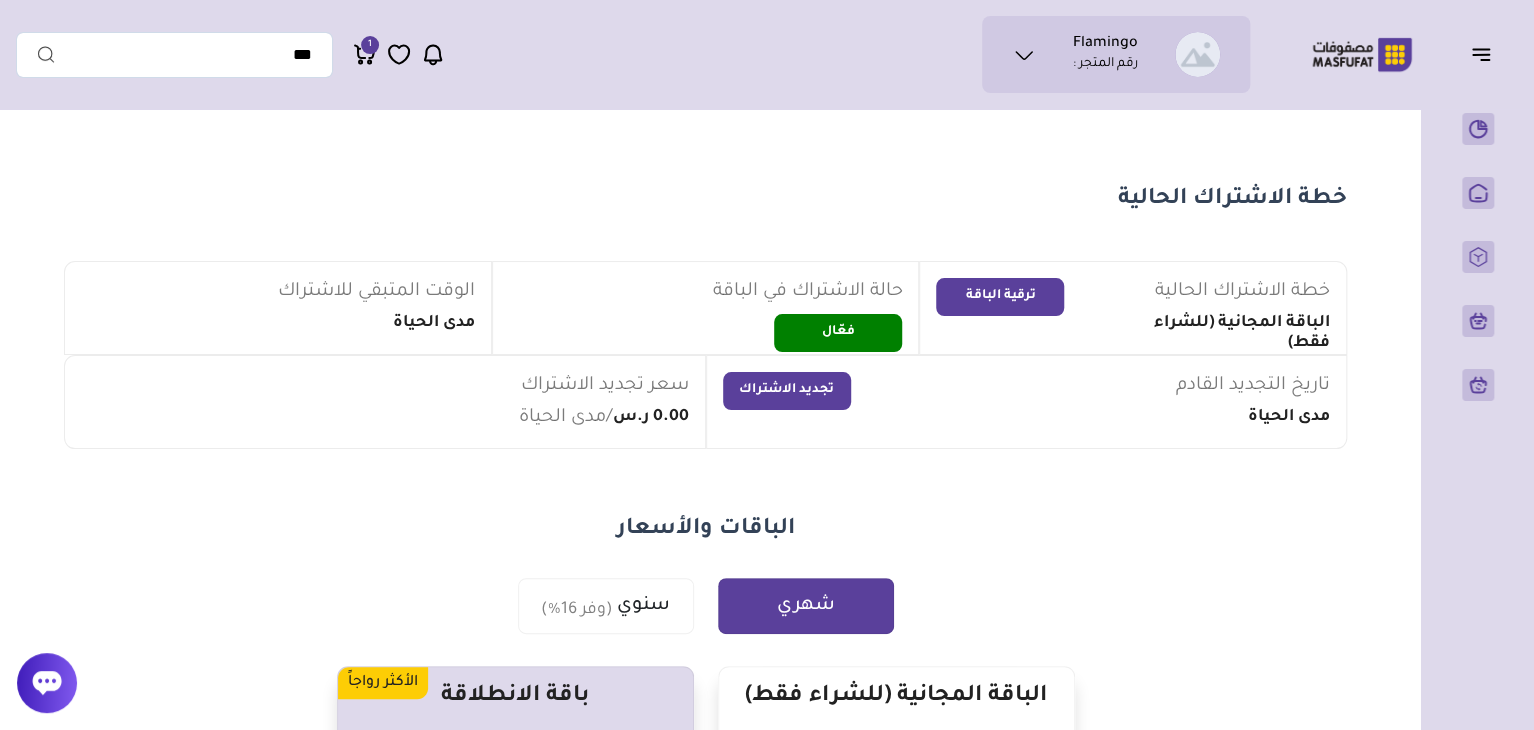 click on "ترقية الباقة" at bounding box center [1000, 297] 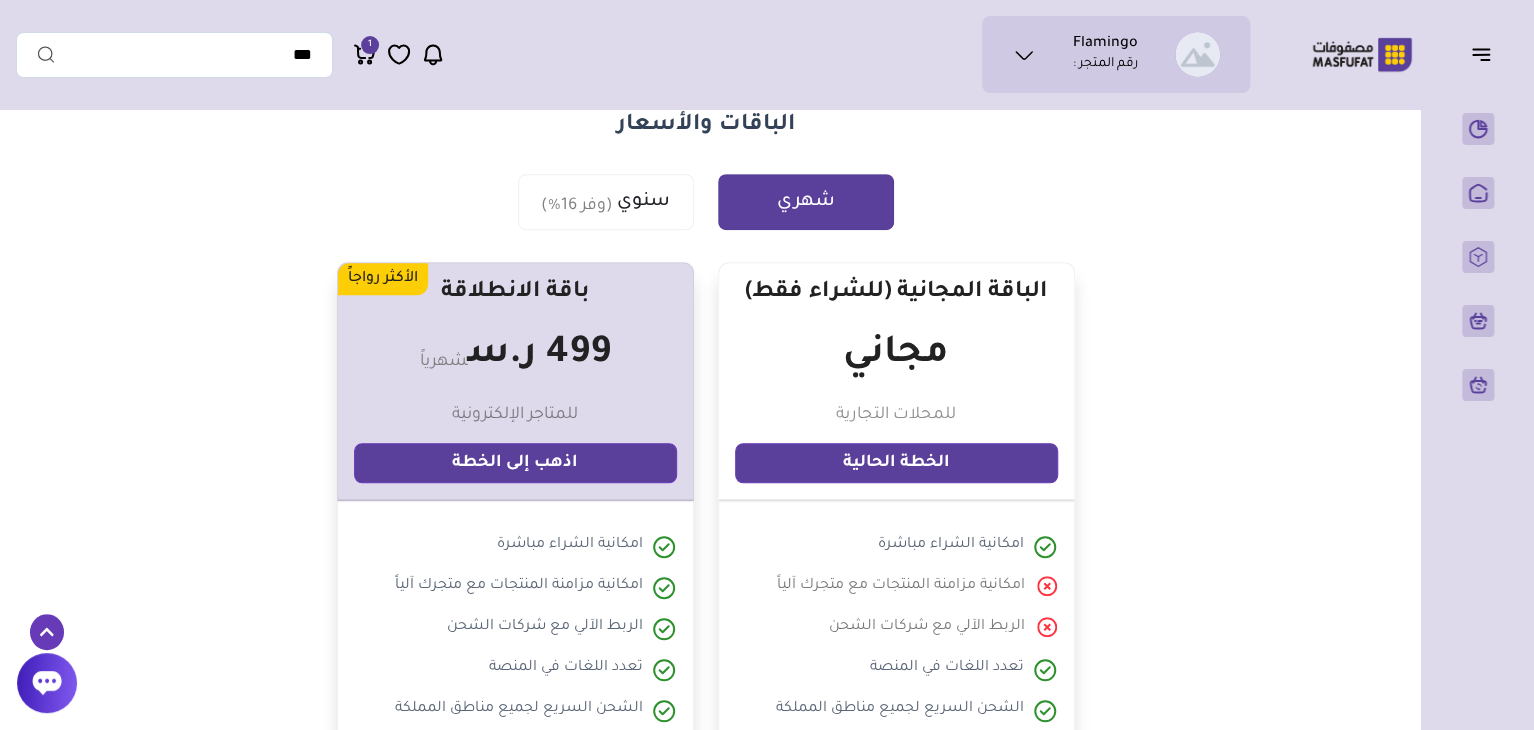 scroll, scrollTop: 413, scrollLeft: 0, axis: vertical 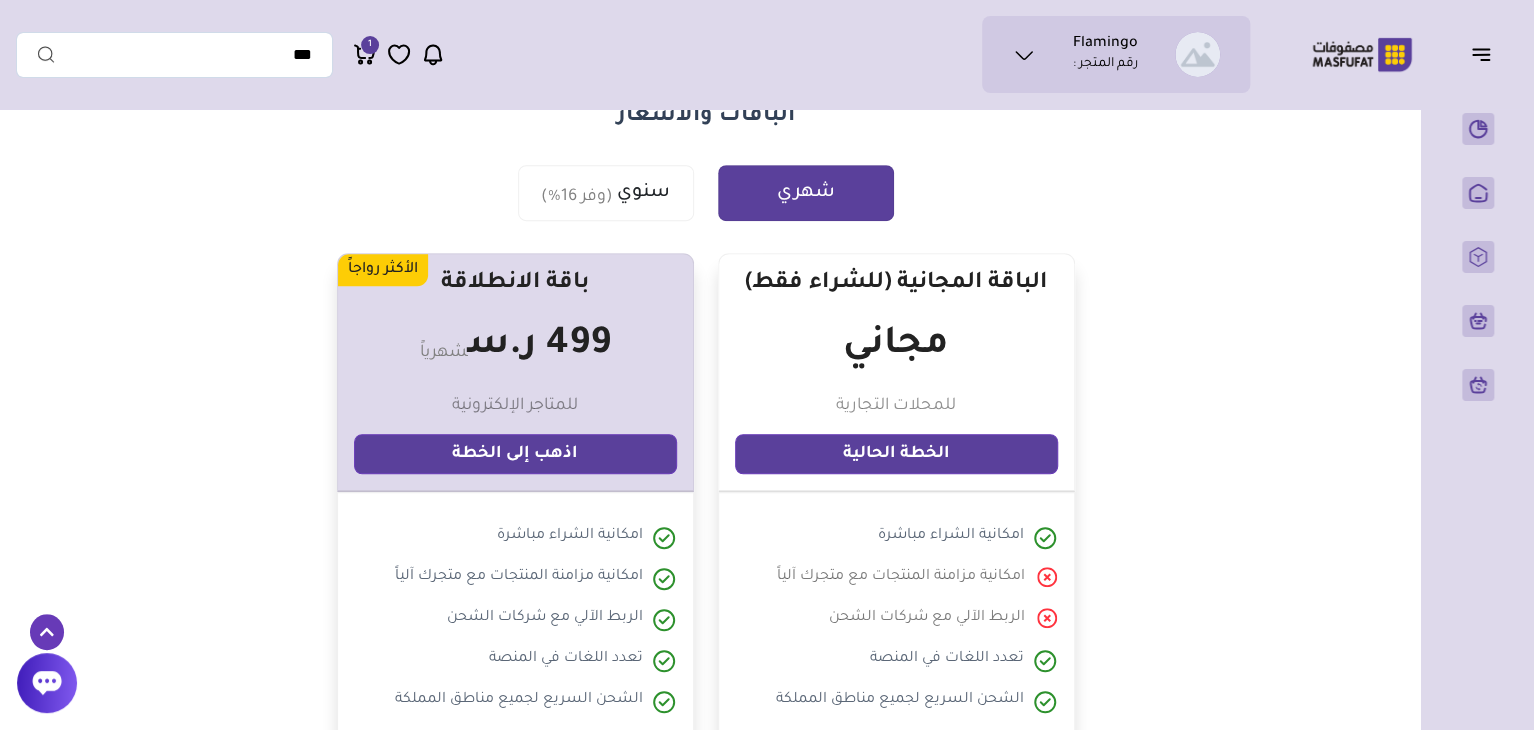 click on "الخطة الحالية" at bounding box center (896, 454) 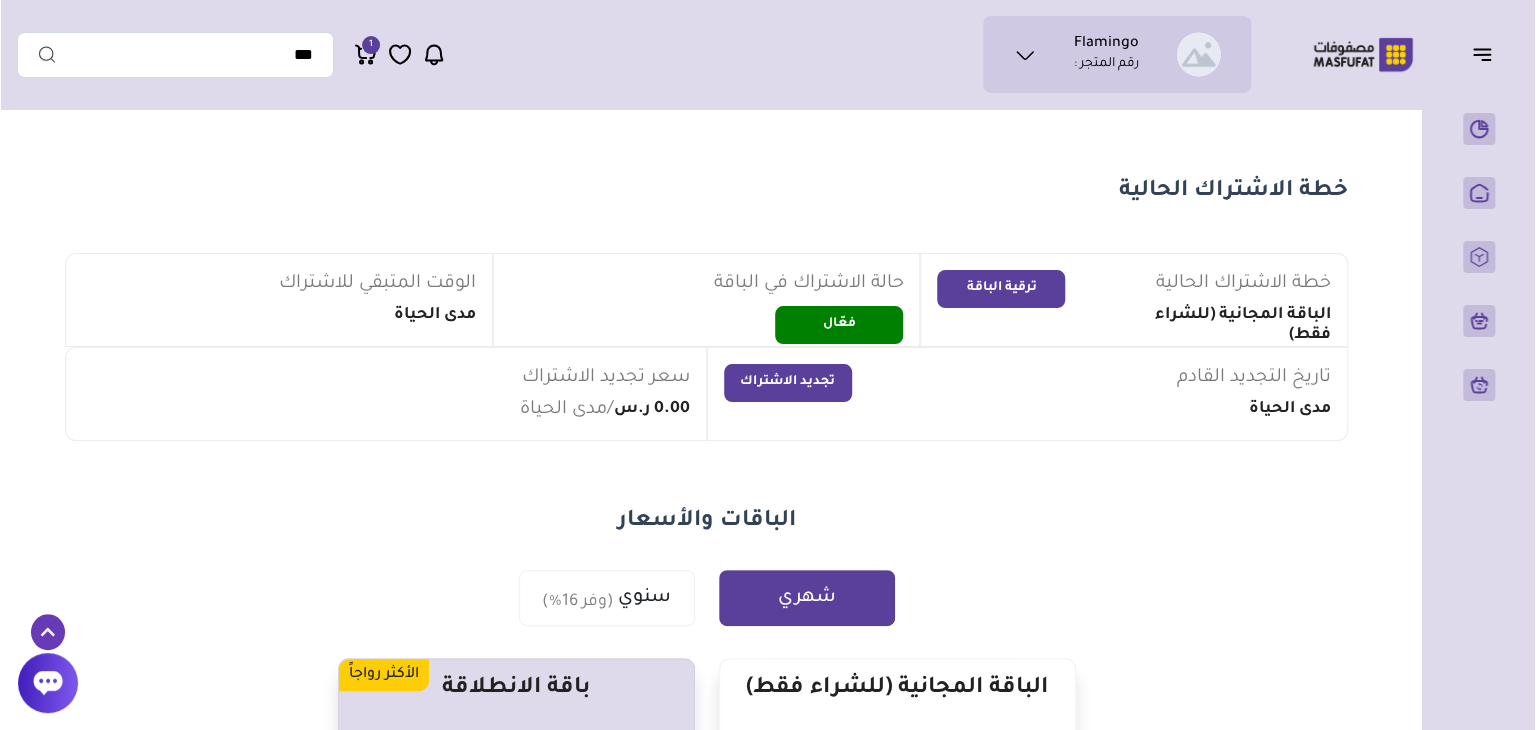 scroll, scrollTop: 0, scrollLeft: 0, axis: both 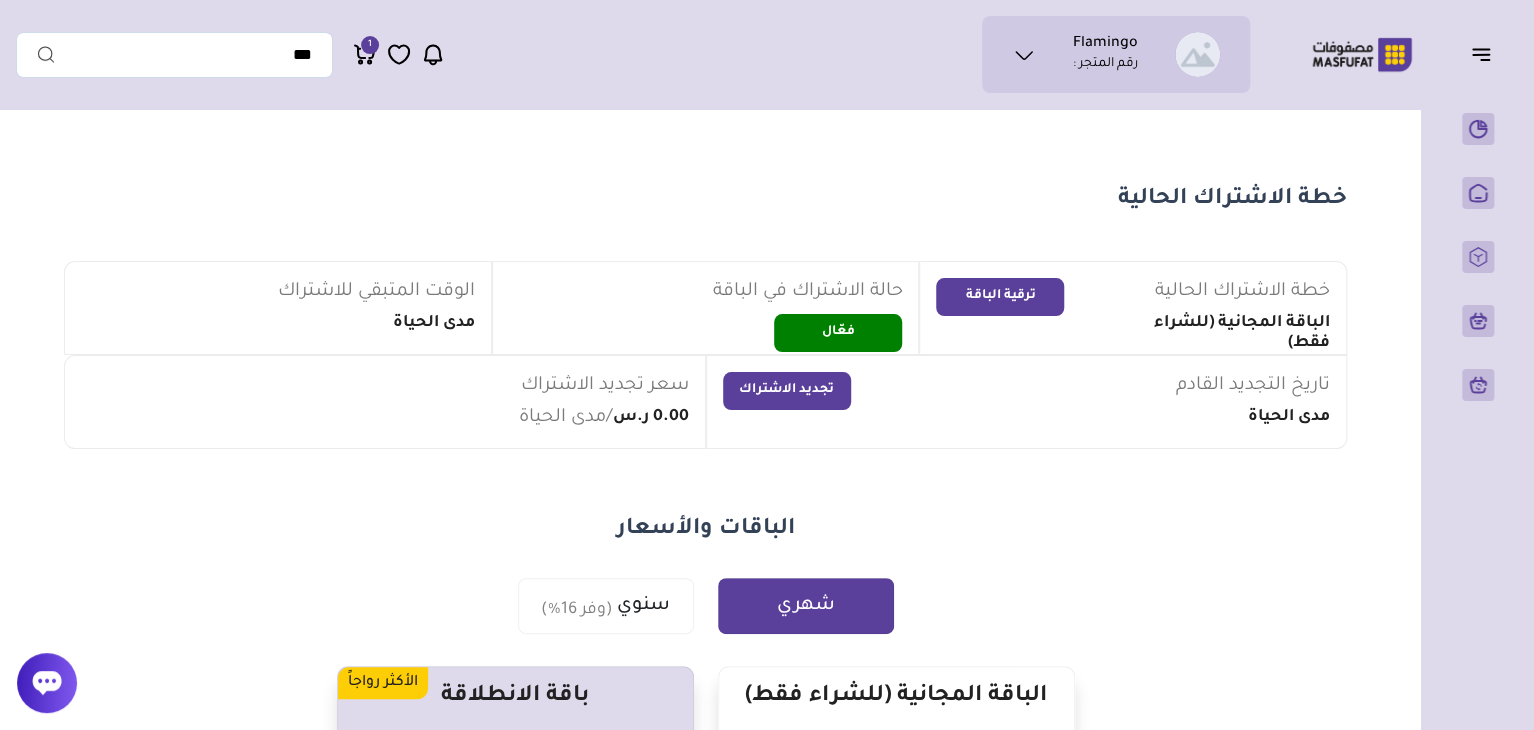 click on "تجديد الاشتراك" at bounding box center (787, 391) 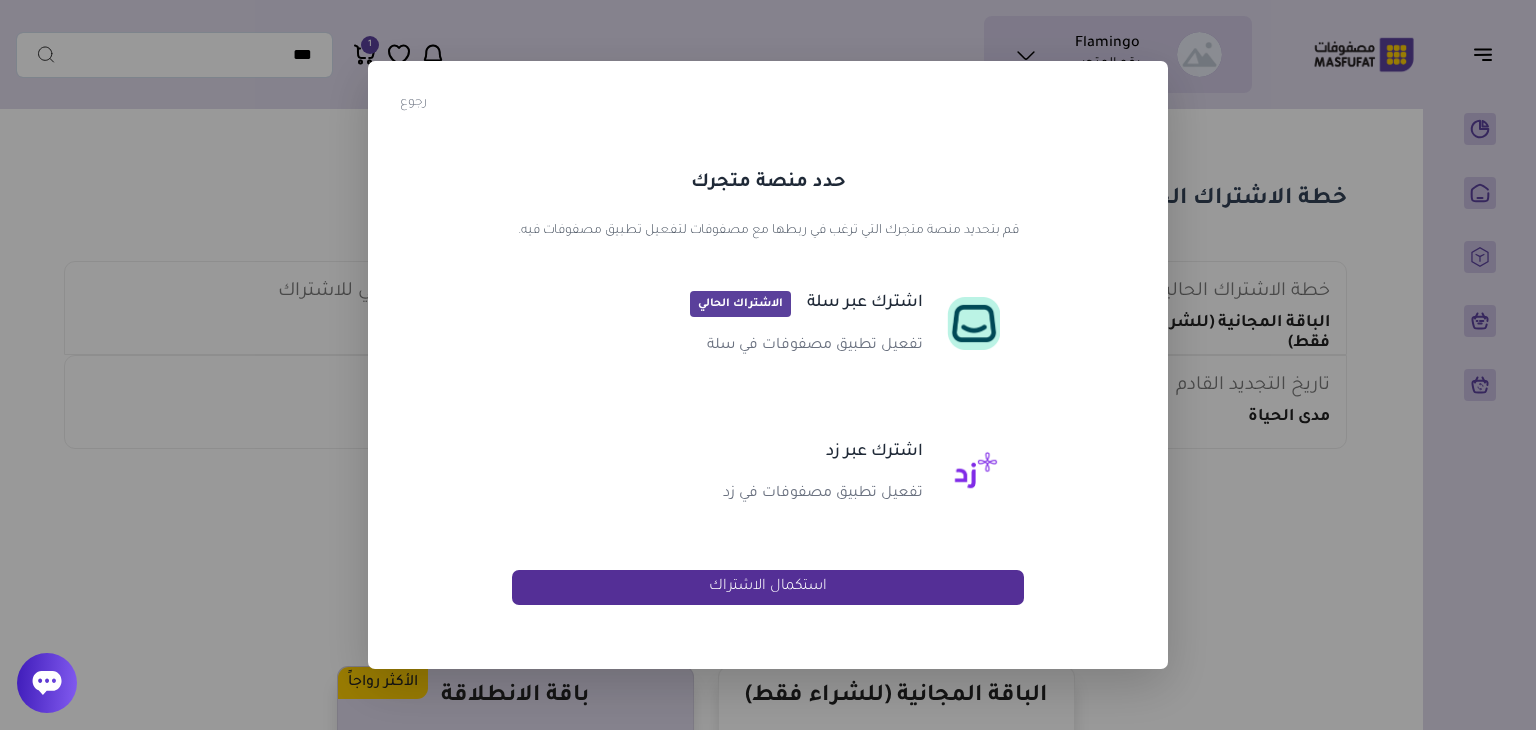 click on "استكمال الاشتراك" at bounding box center [768, 587] 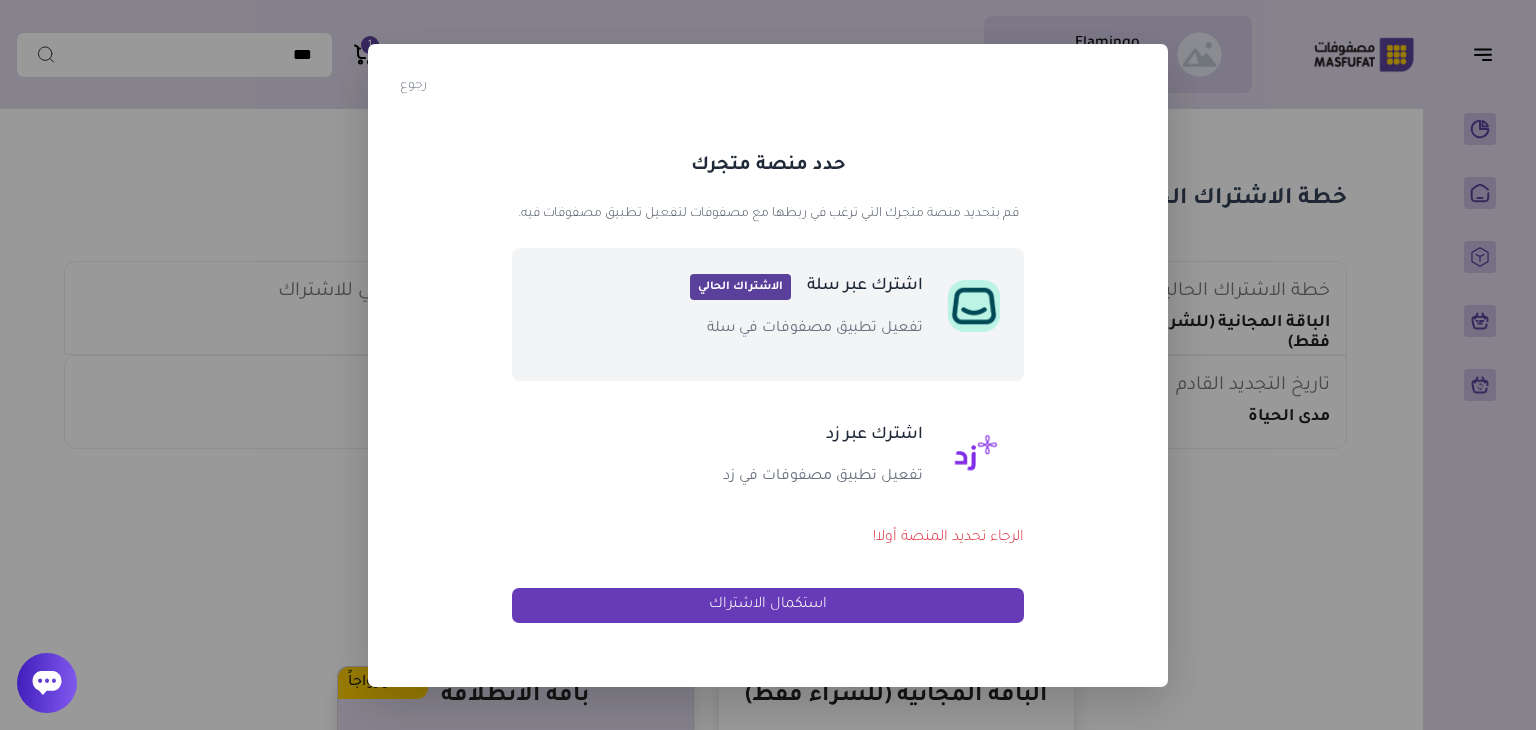 click on "تفعيل تطبيق مصفوفات في سلة" at bounding box center [779, 329] 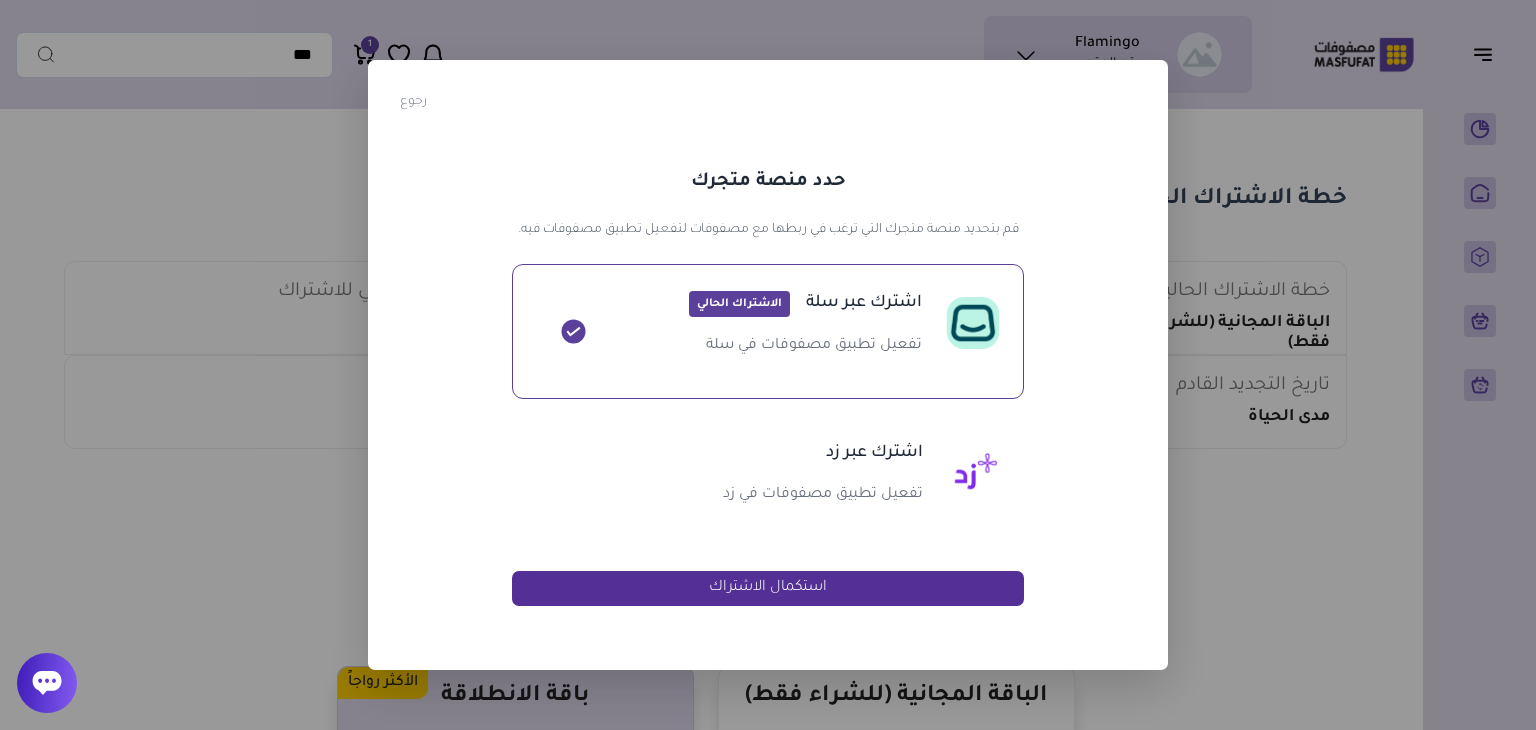 click on "استكمال الاشتراك" at bounding box center [768, 588] 